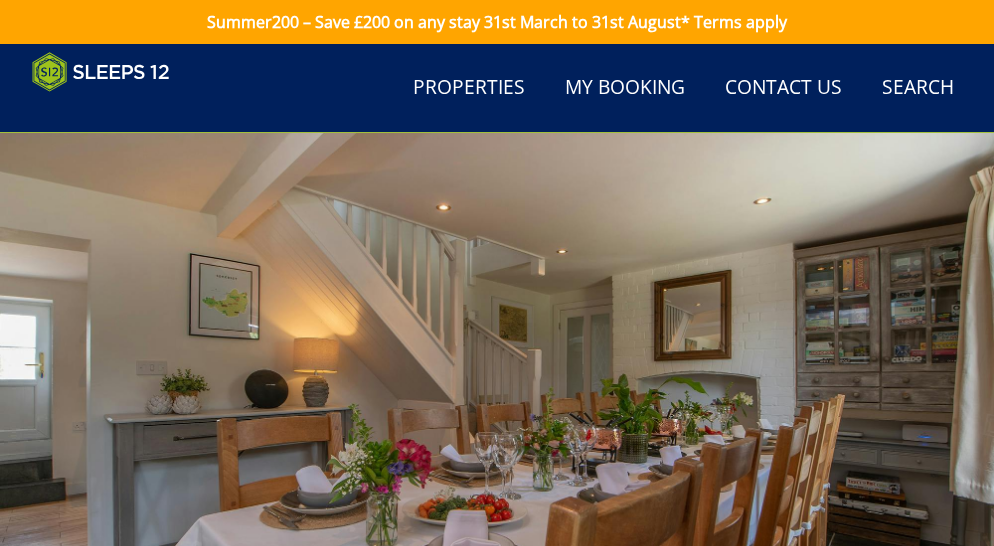 scroll, scrollTop: 706, scrollLeft: 0, axis: vertical 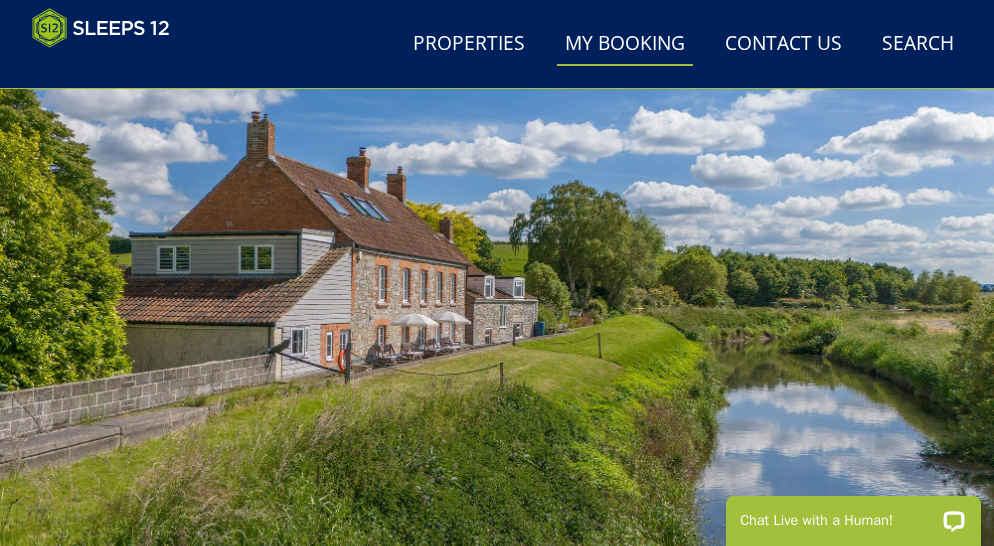 click on "My Booking" at bounding box center [625, 44] 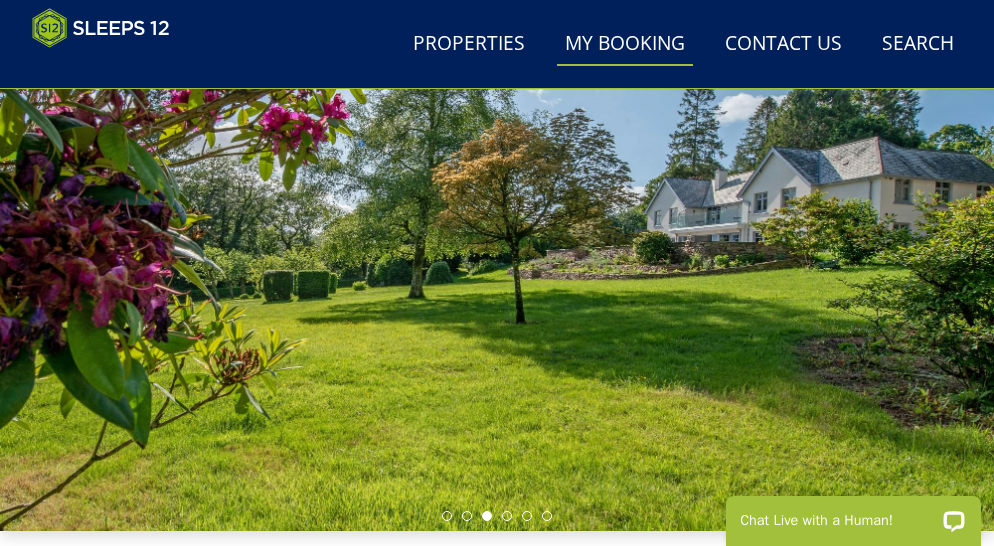 scroll, scrollTop: 161, scrollLeft: 0, axis: vertical 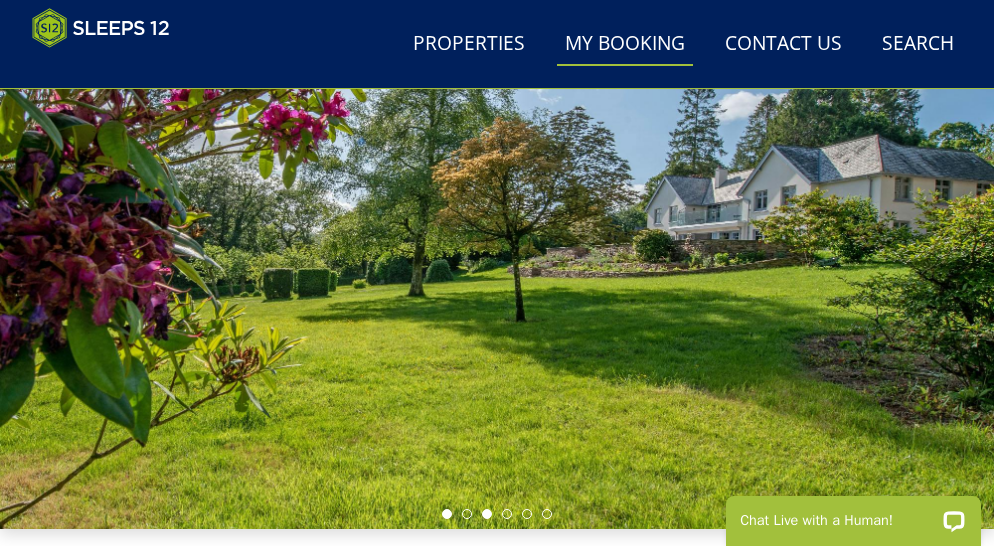 click at bounding box center [447, 514] 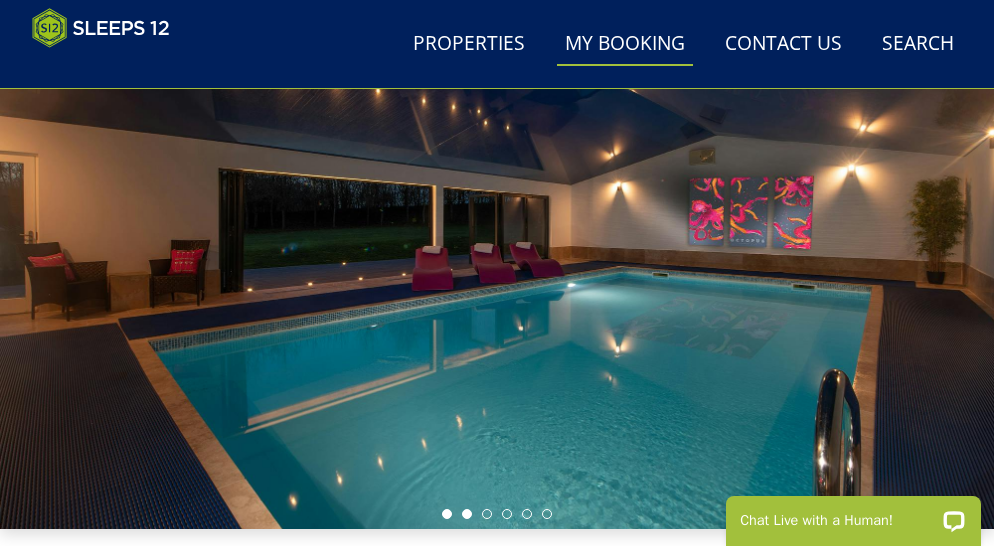 click at bounding box center [467, 514] 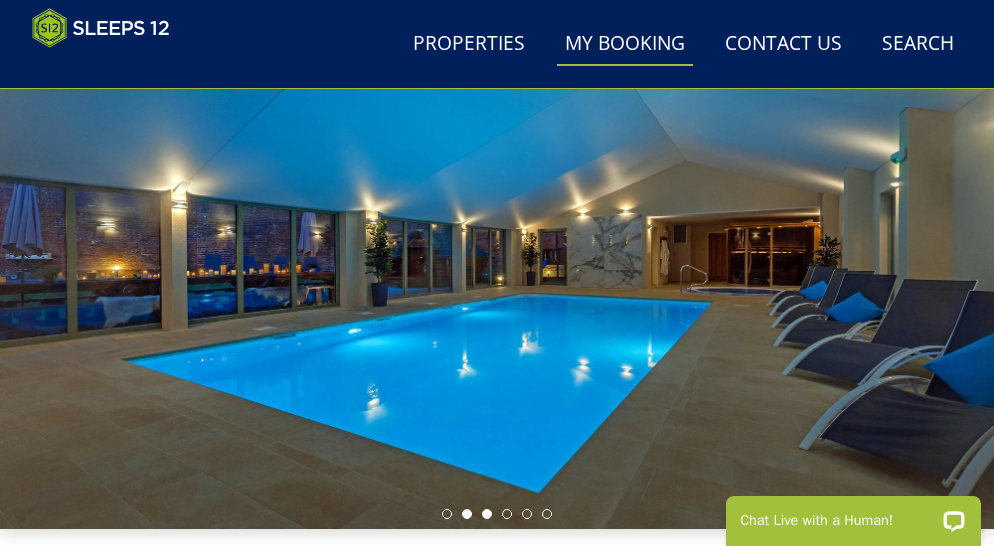 click at bounding box center (487, 514) 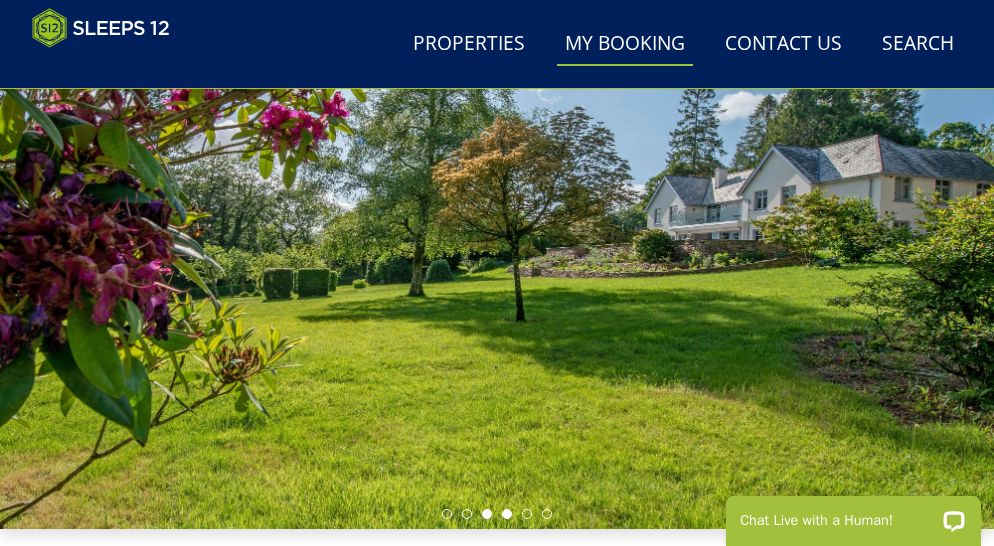 click at bounding box center [507, 514] 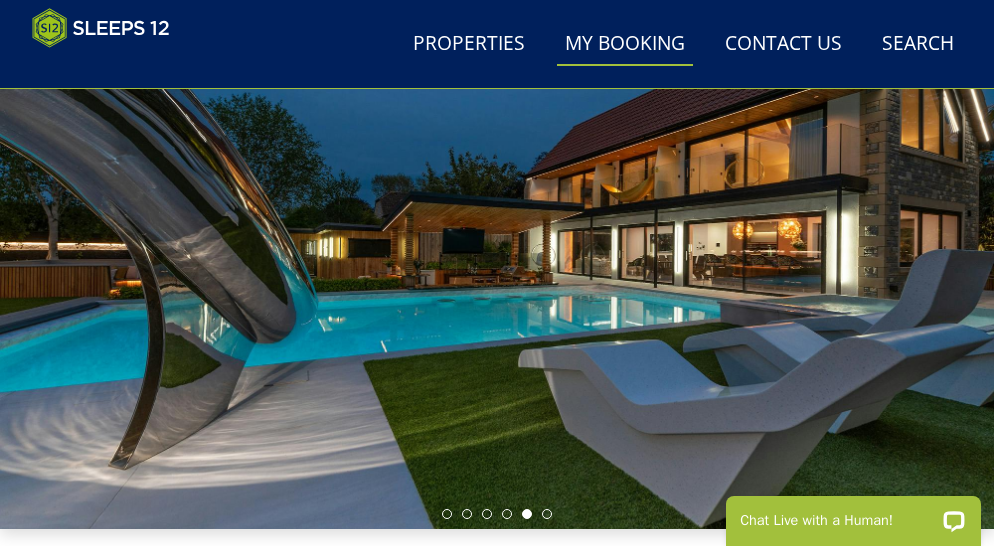 click at bounding box center [527, 514] 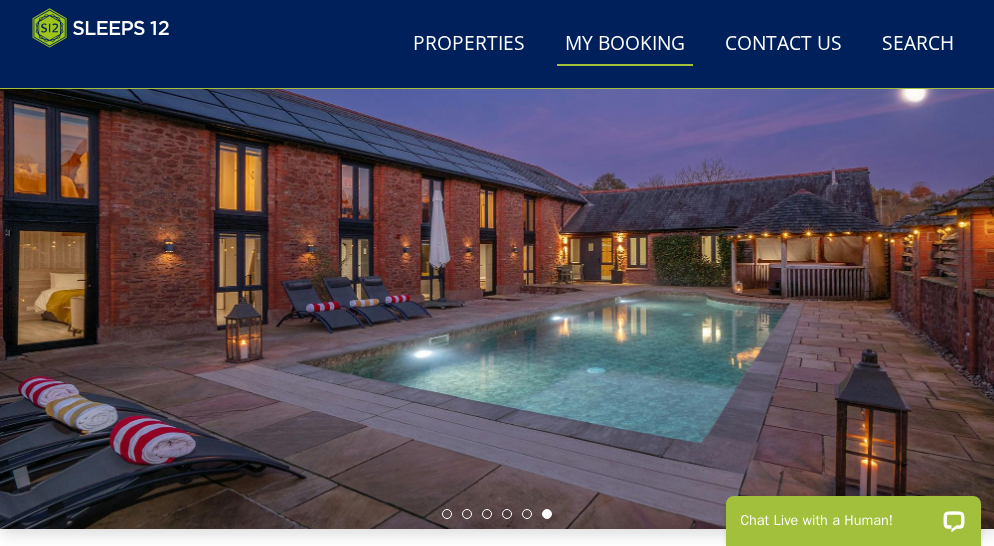 click at bounding box center [547, 514] 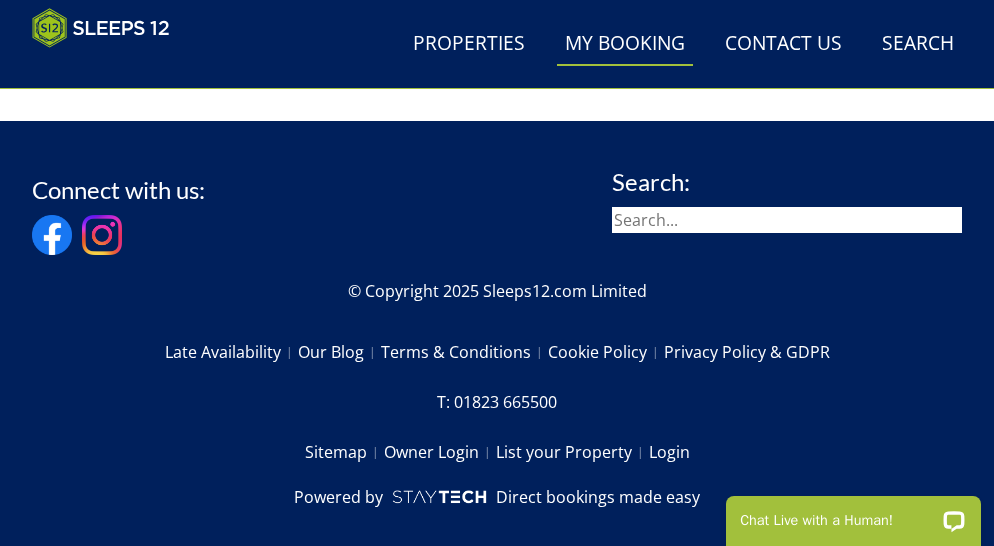 scroll, scrollTop: 908, scrollLeft: 0, axis: vertical 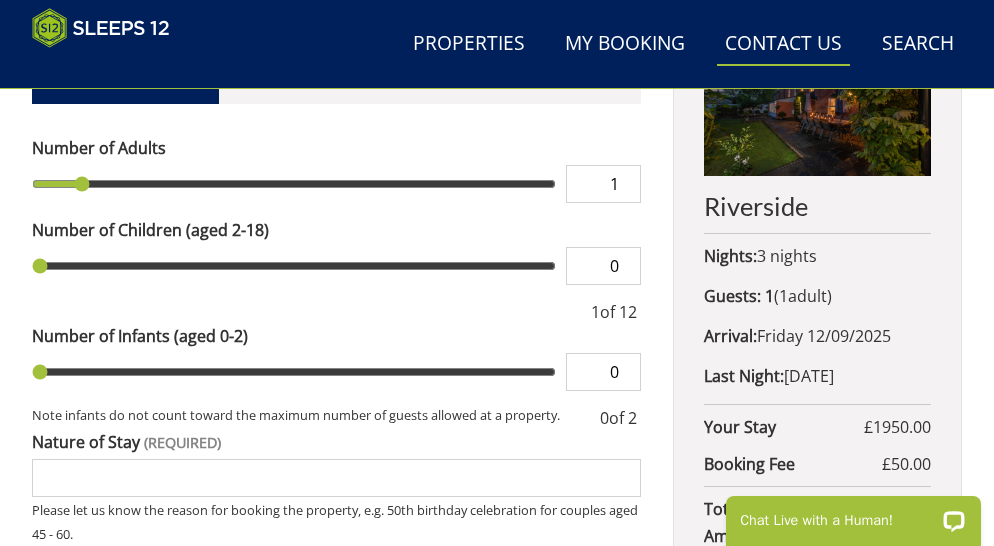 click on "Contact Us [PHONE]" at bounding box center (783, 44) 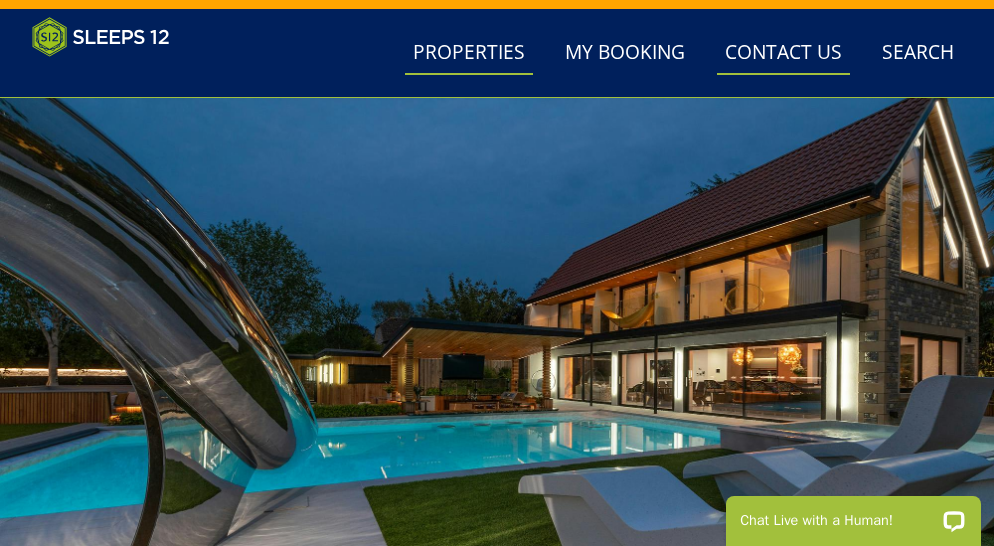 scroll, scrollTop: 33, scrollLeft: 0, axis: vertical 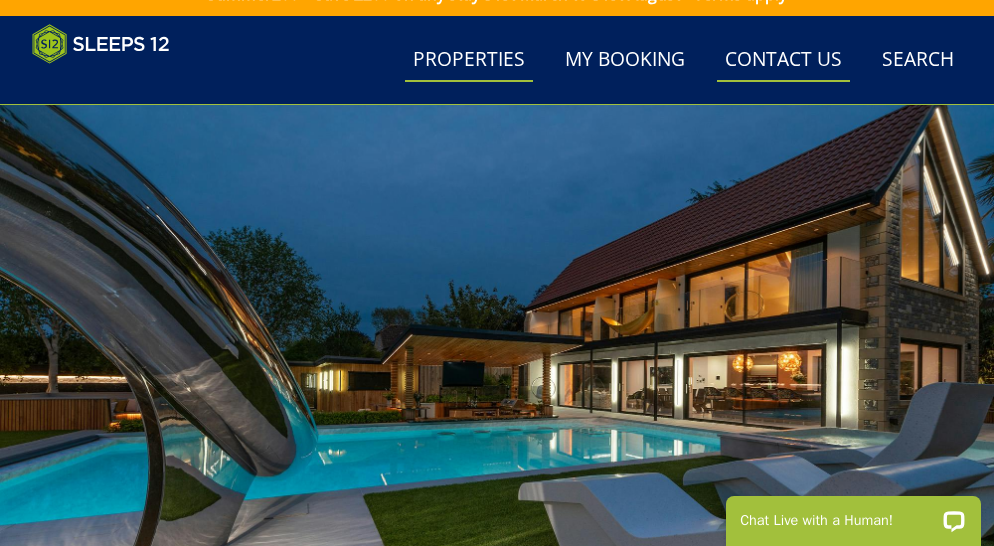 click on "Properties" at bounding box center (469, 60) 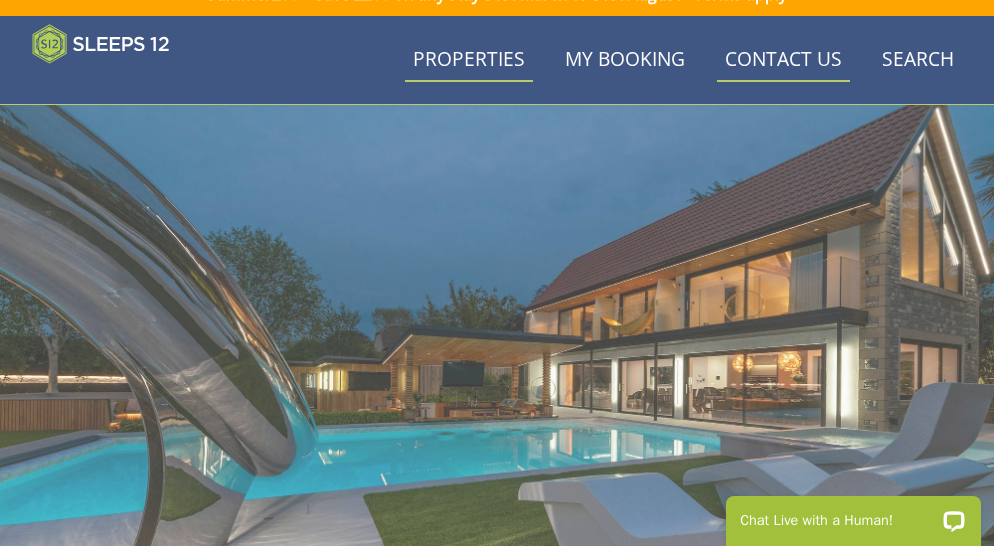 scroll, scrollTop: 41, scrollLeft: 0, axis: vertical 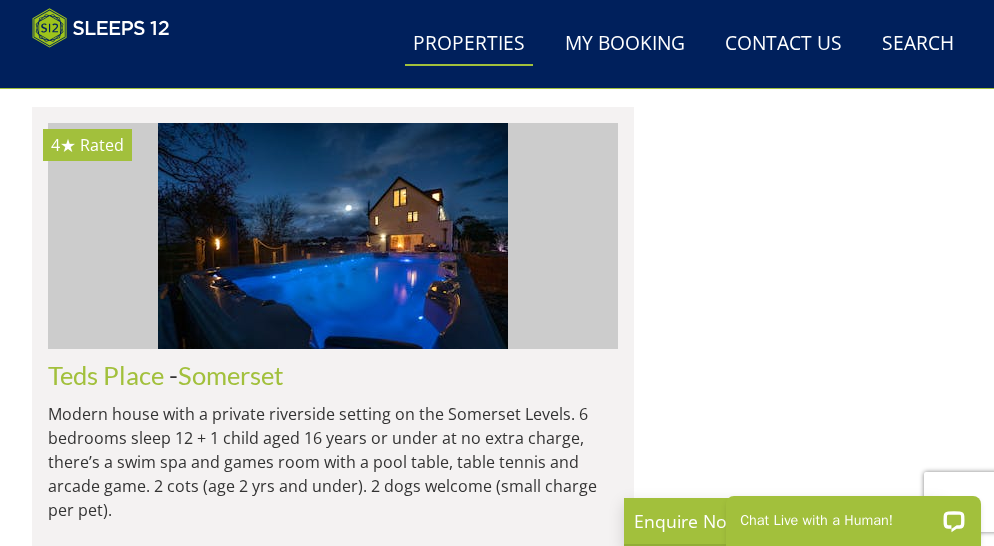 click at bounding box center (333, -2923) 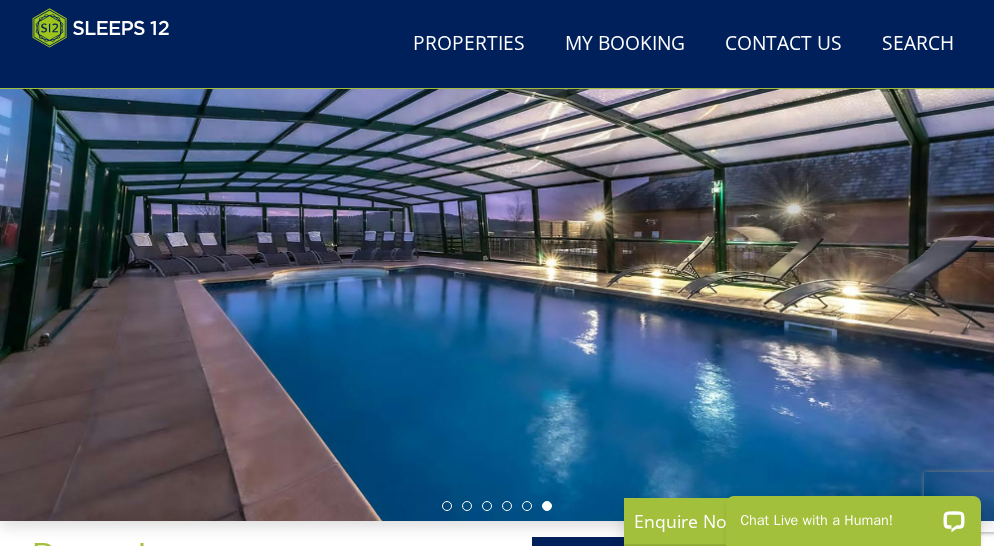 scroll, scrollTop: 169, scrollLeft: 0, axis: vertical 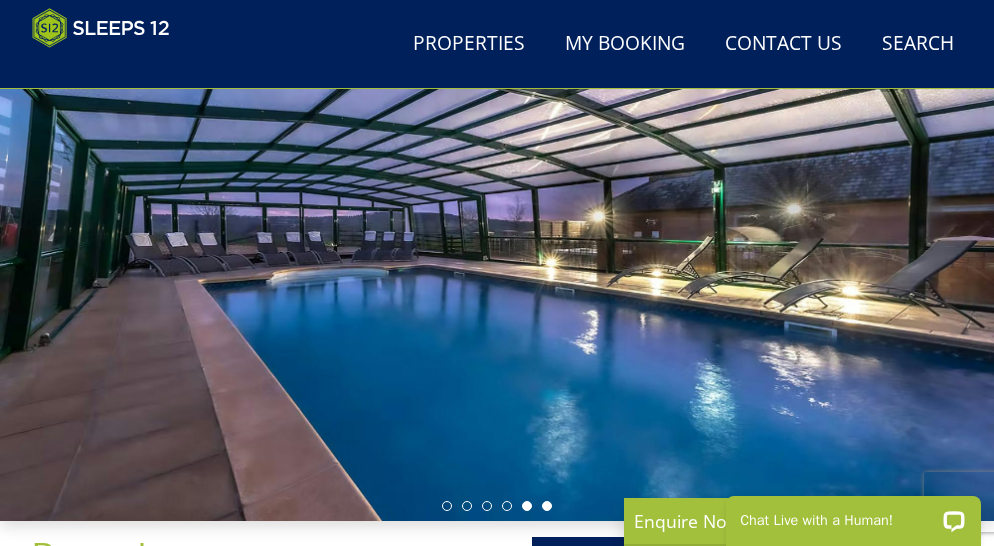click at bounding box center (527, 506) 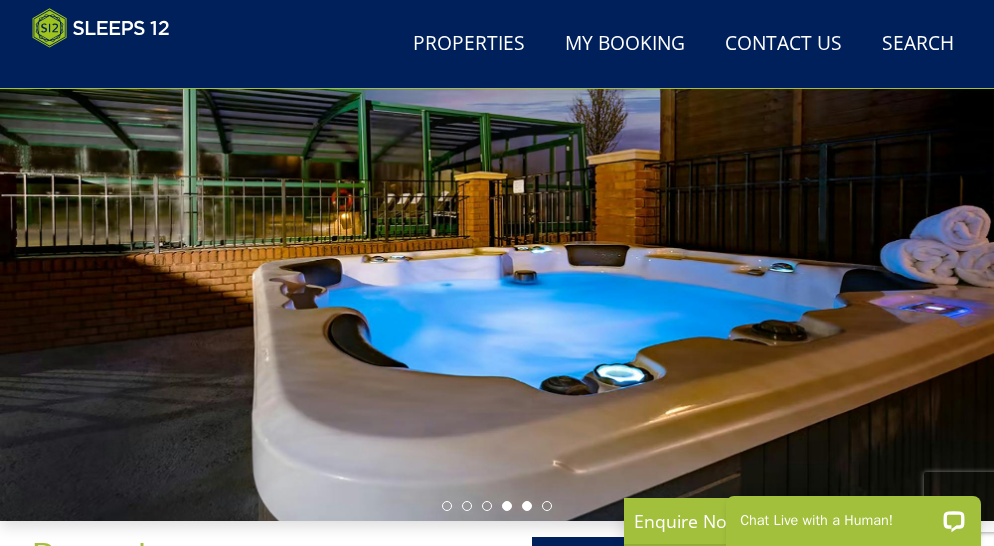 click at bounding box center (507, 506) 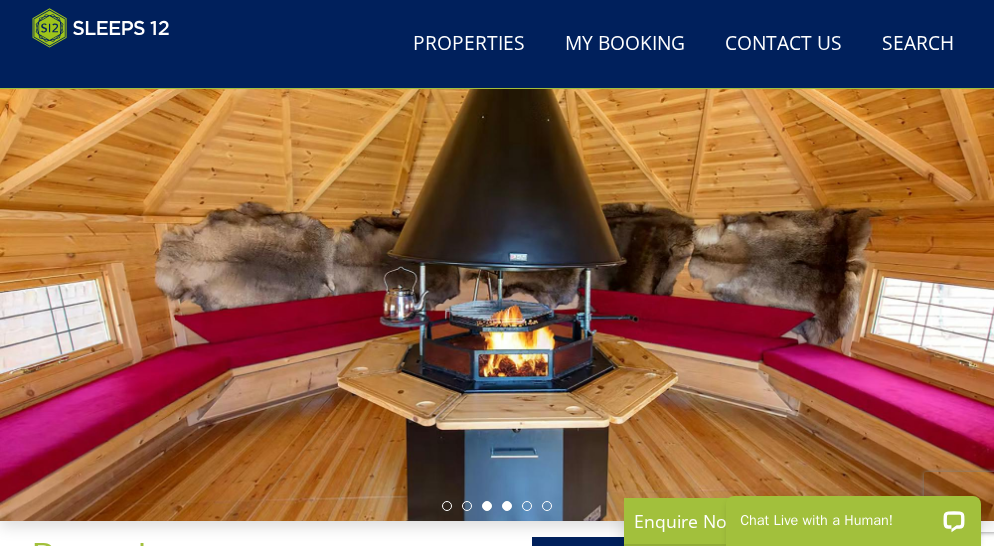 click at bounding box center (487, 506) 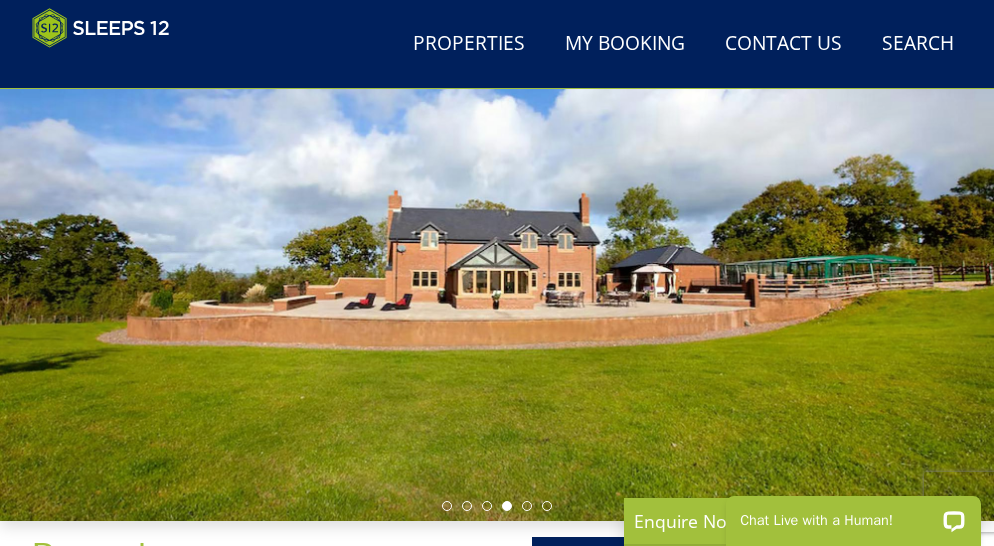 scroll, scrollTop: 169, scrollLeft: 2, axis: both 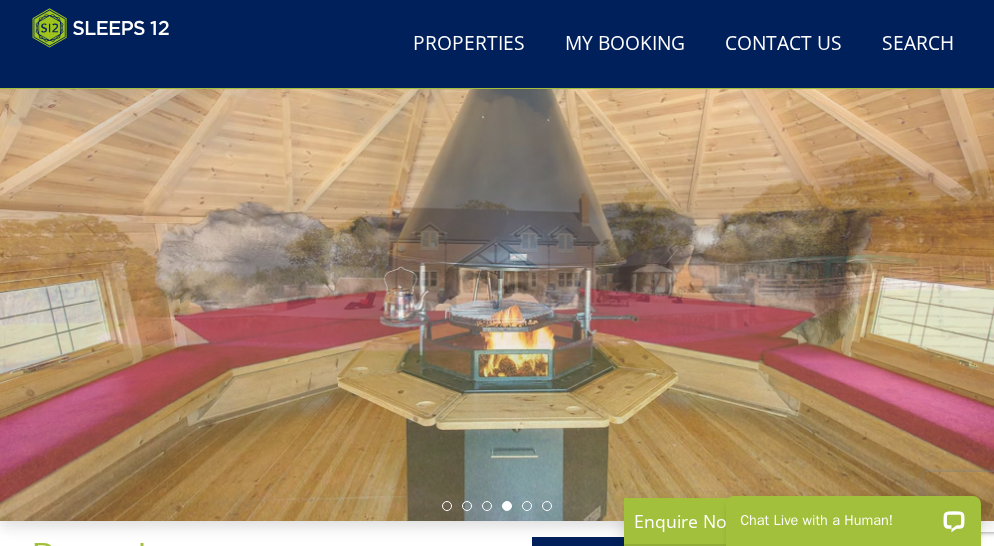 click at bounding box center [497, 506] 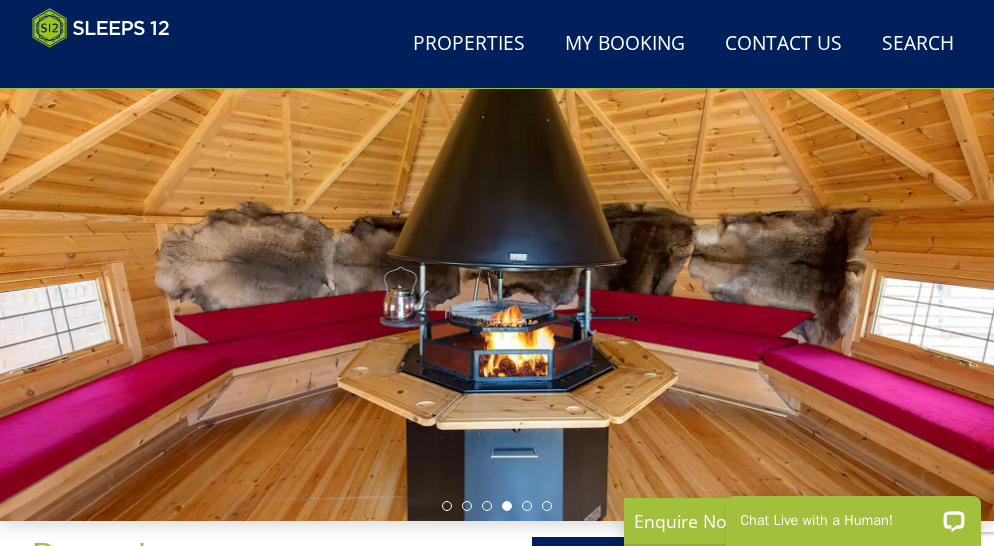 scroll, scrollTop: 169, scrollLeft: 0, axis: vertical 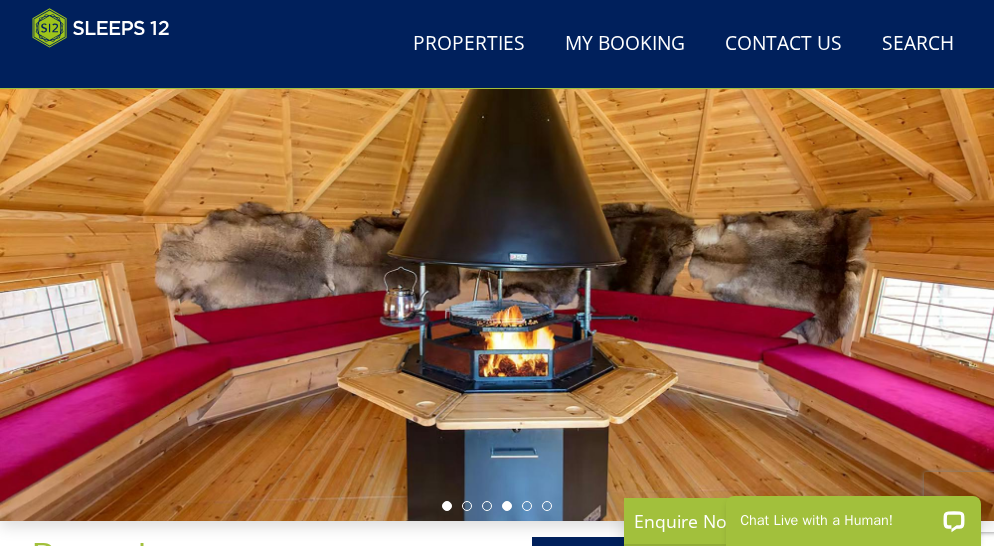 click at bounding box center [447, 506] 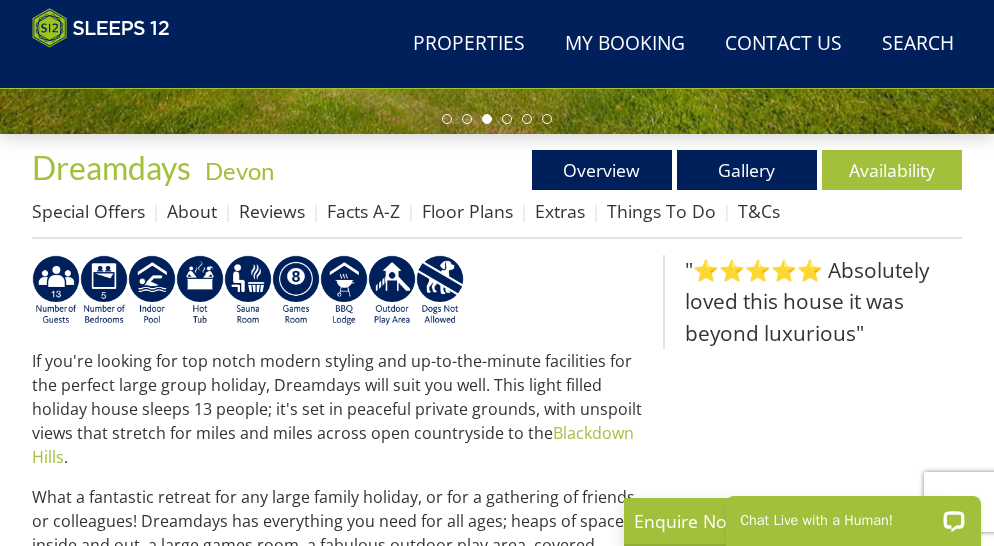 scroll, scrollTop: 558, scrollLeft: 0, axis: vertical 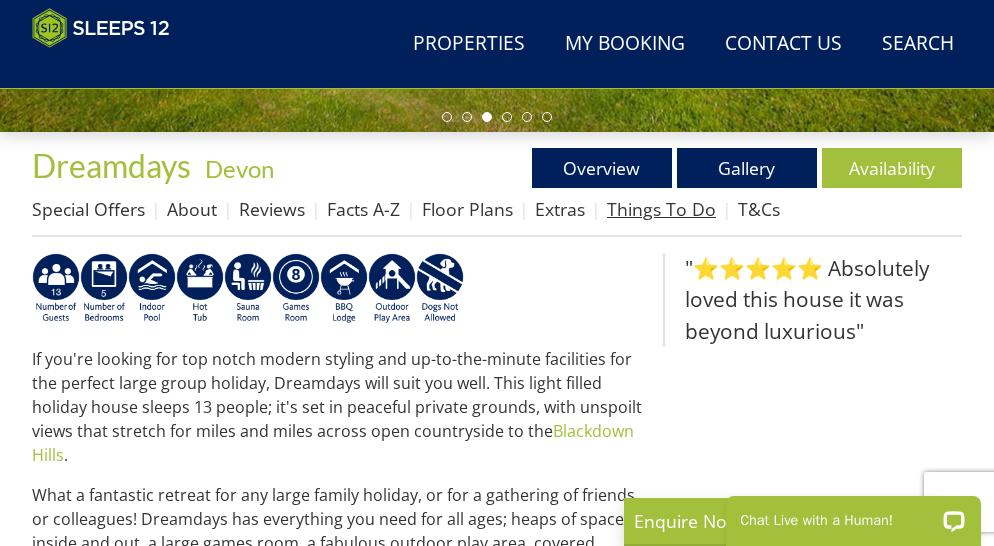 click on "Things To Do" at bounding box center [661, 209] 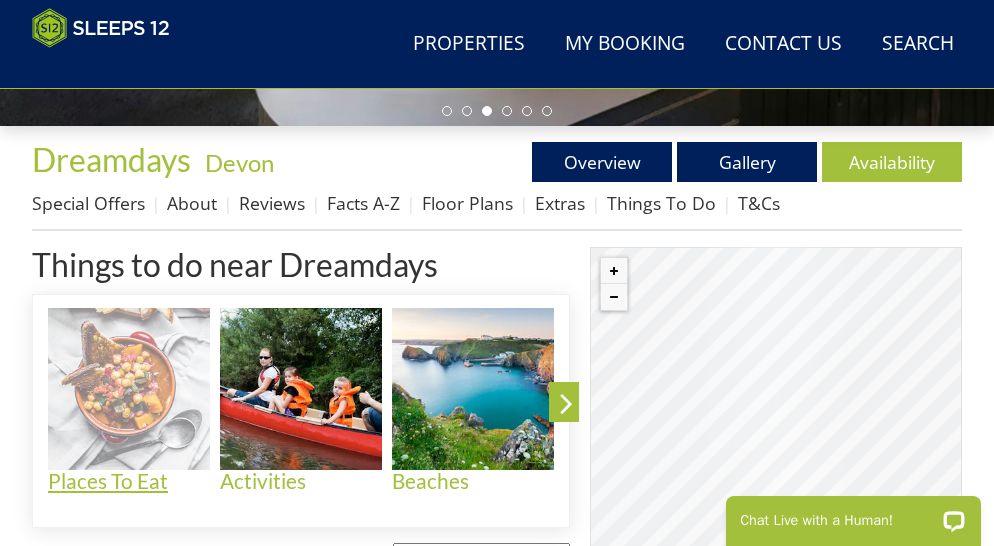 scroll, scrollTop: 562, scrollLeft: 0, axis: vertical 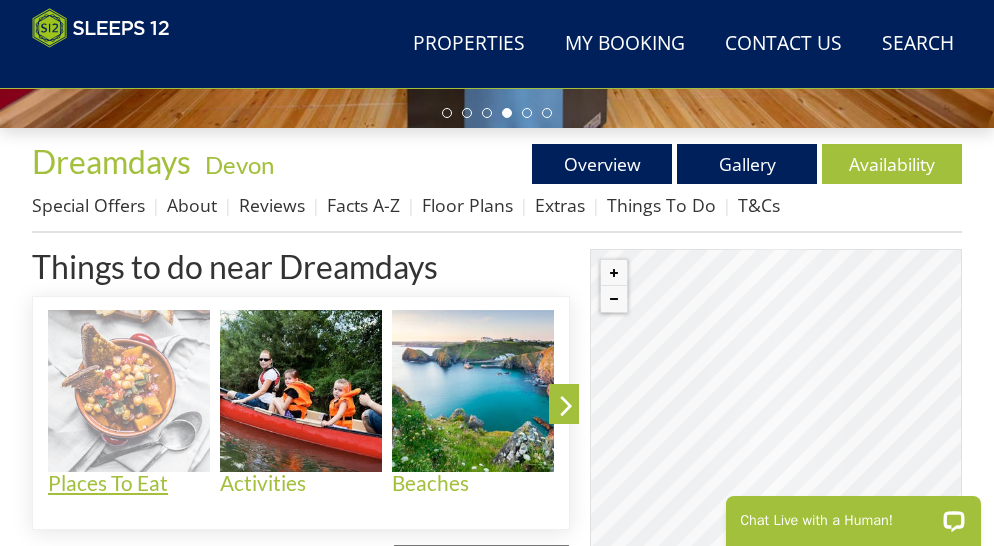 click at bounding box center [129, 391] 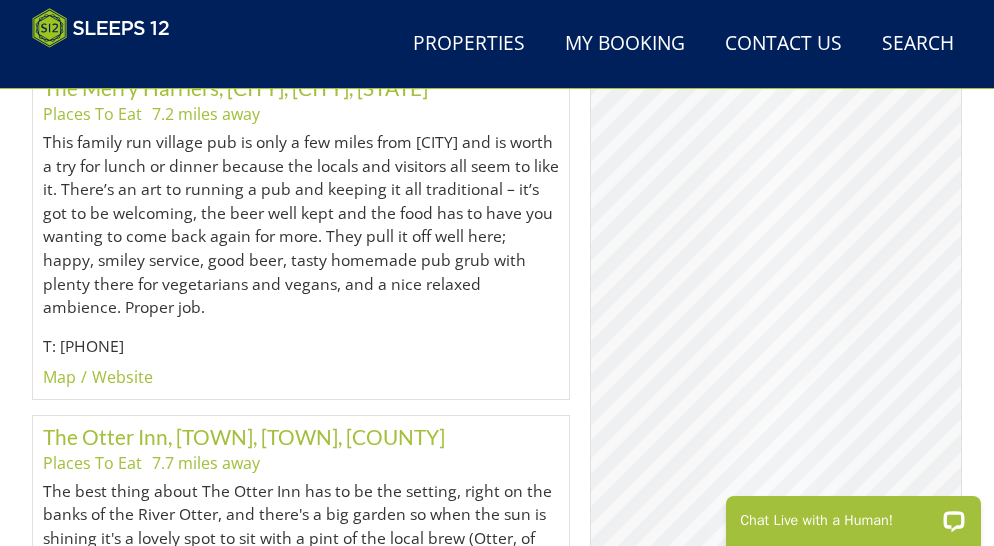 scroll, scrollTop: 4679, scrollLeft: 0, axis: vertical 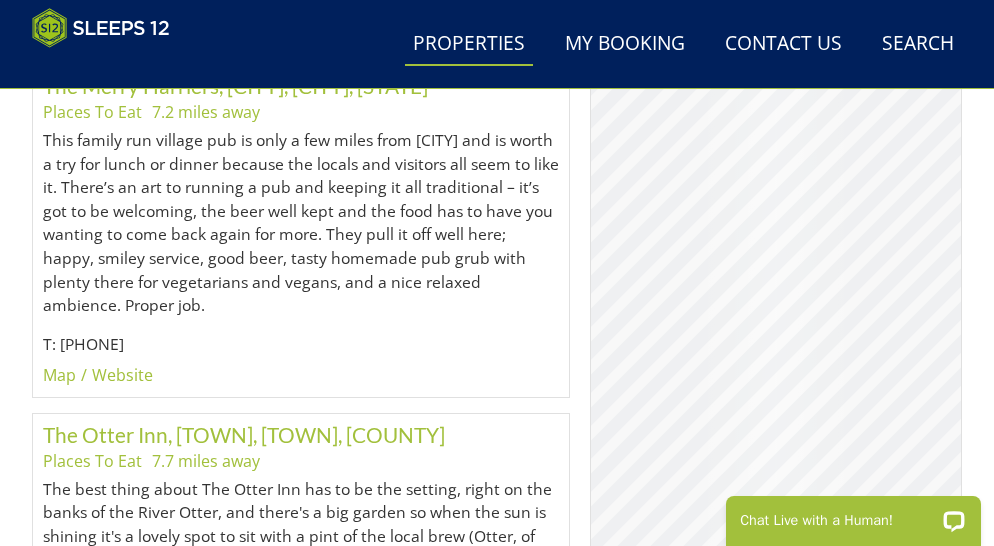 click on "Properties" at bounding box center [469, 44] 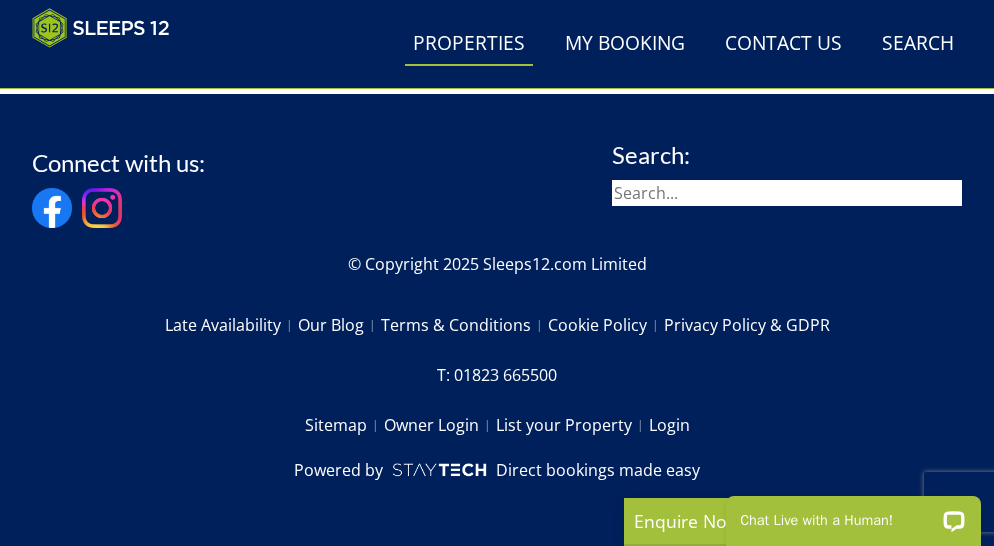 scroll, scrollTop: 9013, scrollLeft: 0, axis: vertical 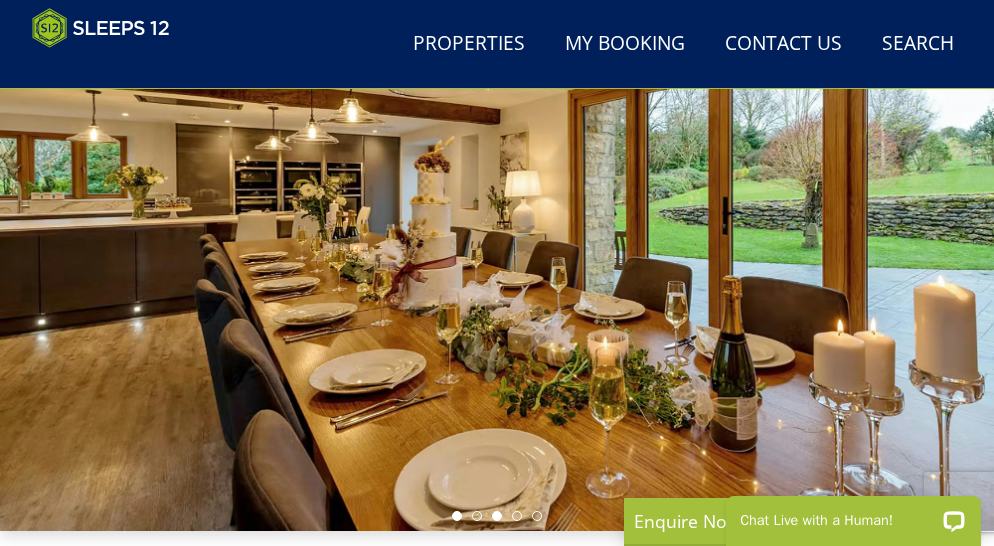 click at bounding box center [457, 516] 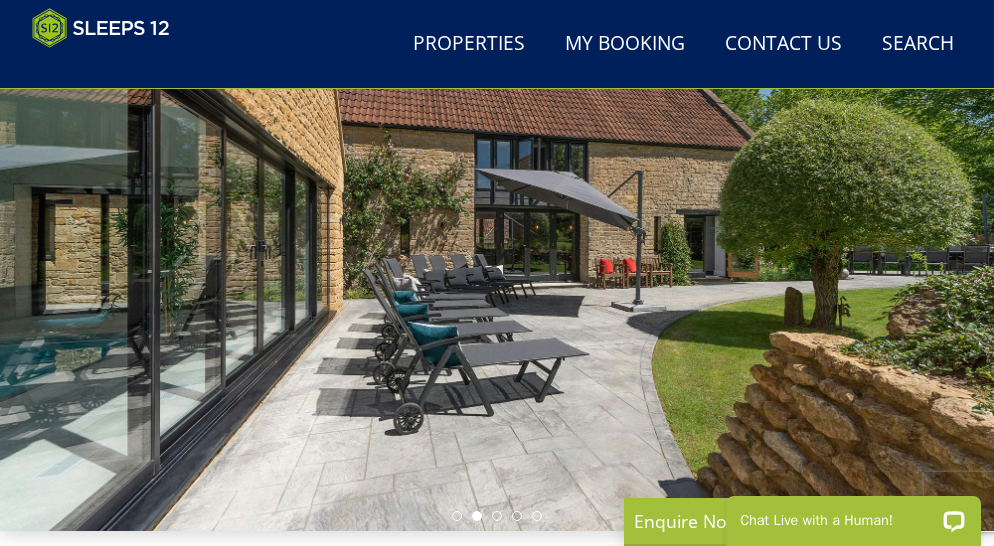 click at bounding box center [477, 516] 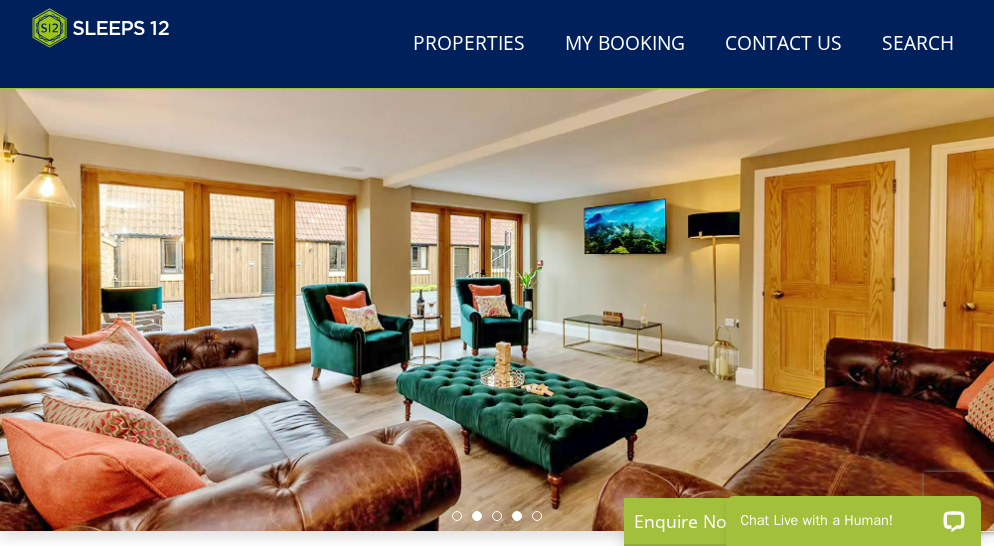click at bounding box center [517, 516] 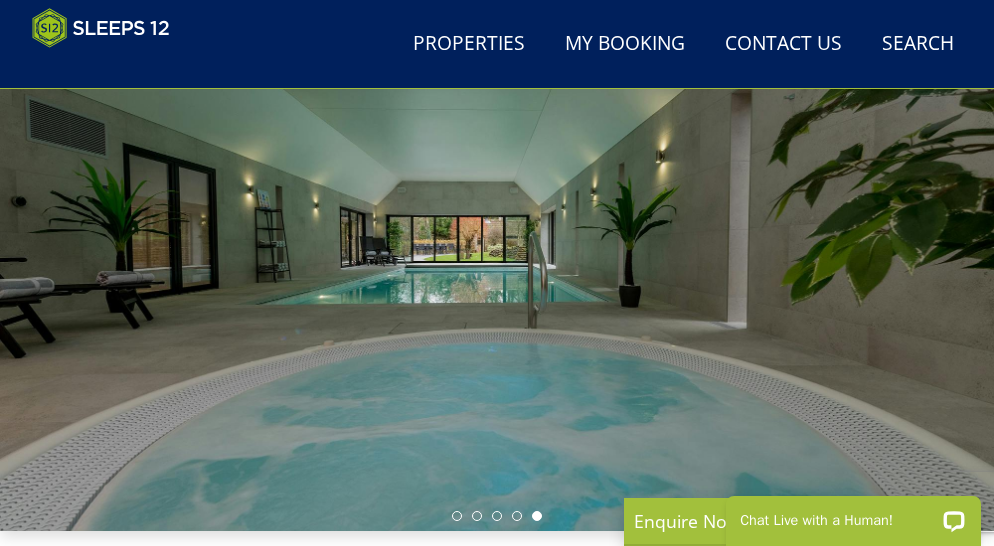 click at bounding box center (537, 516) 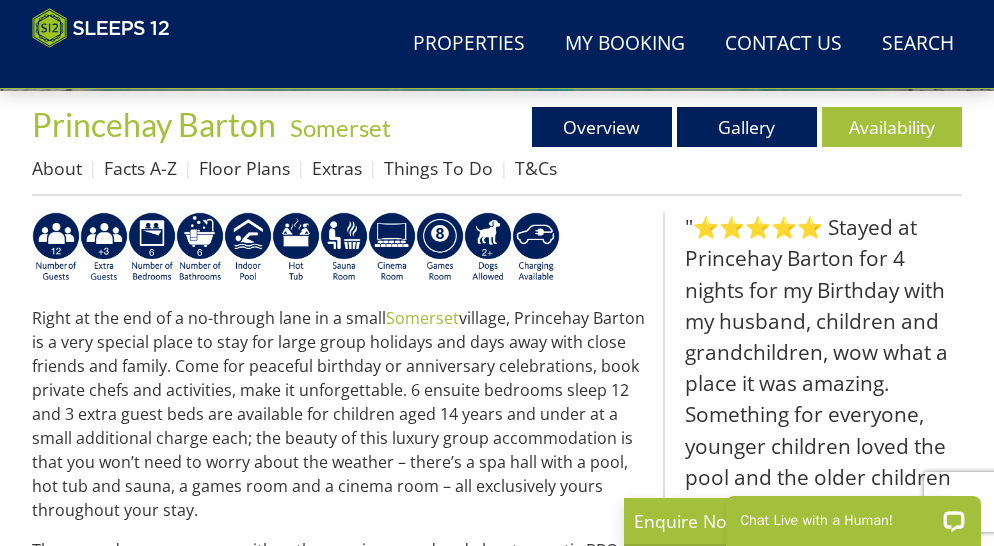 scroll, scrollTop: 604, scrollLeft: 0, axis: vertical 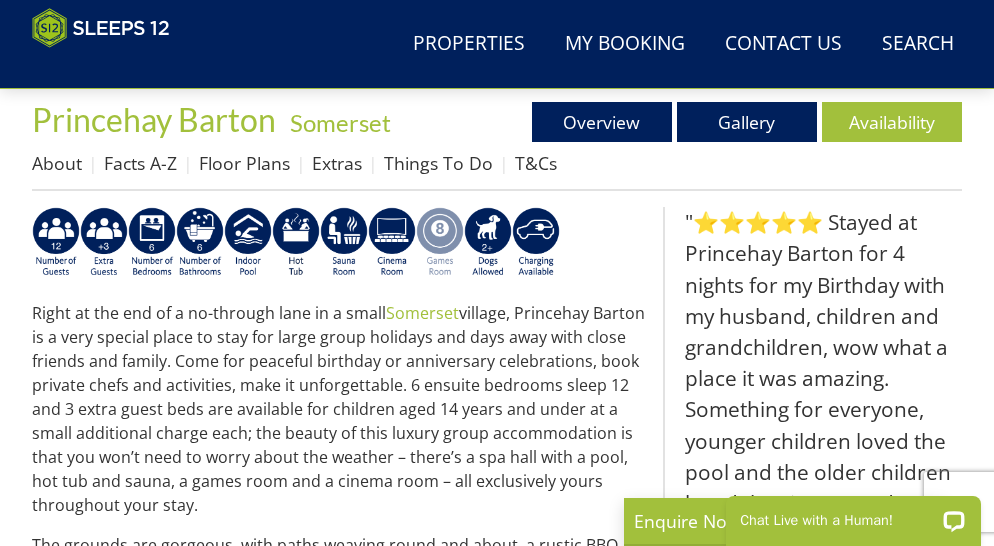 click at bounding box center [440, 243] 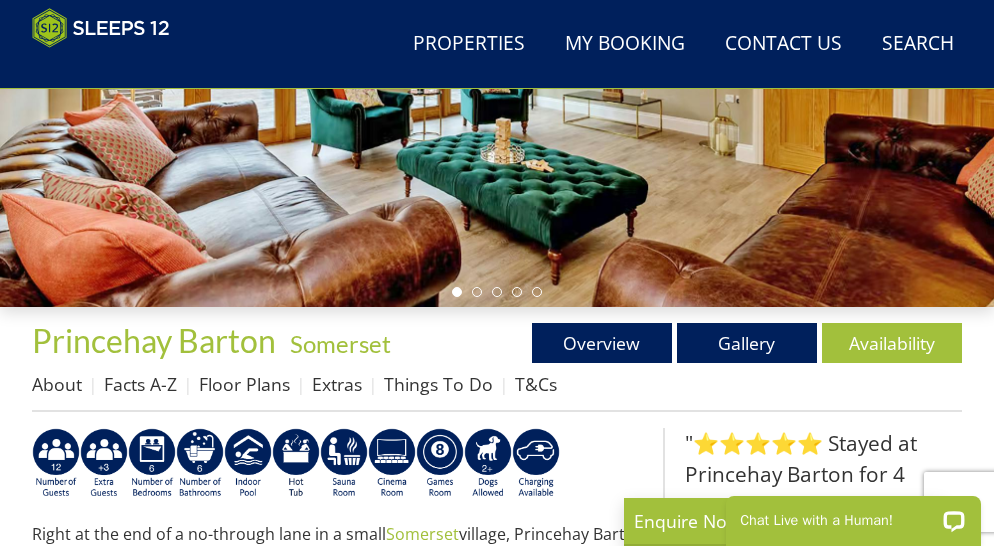 scroll, scrollTop: 383, scrollLeft: 0, axis: vertical 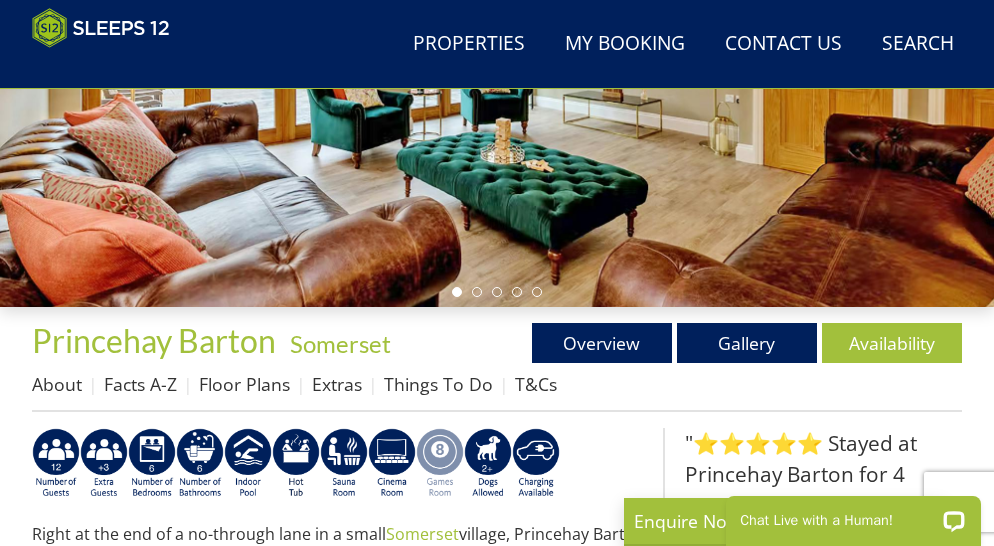 click at bounding box center [440, 464] 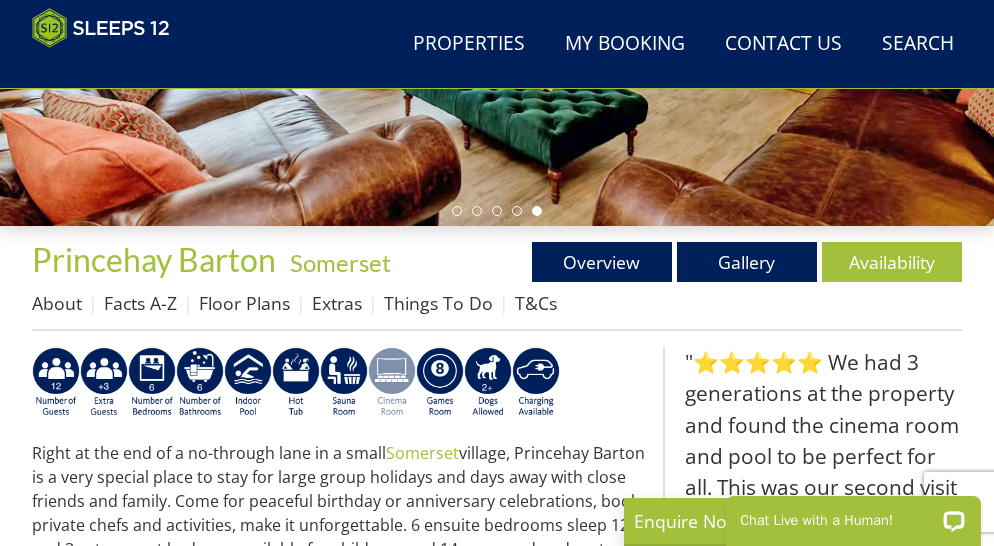 scroll, scrollTop: 467, scrollLeft: 0, axis: vertical 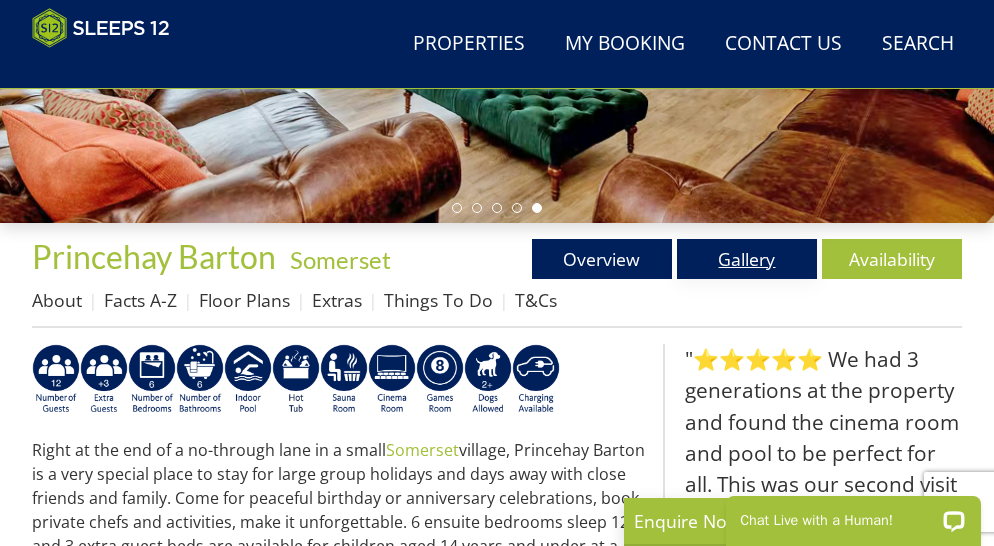 click on "Gallery" at bounding box center (747, 259) 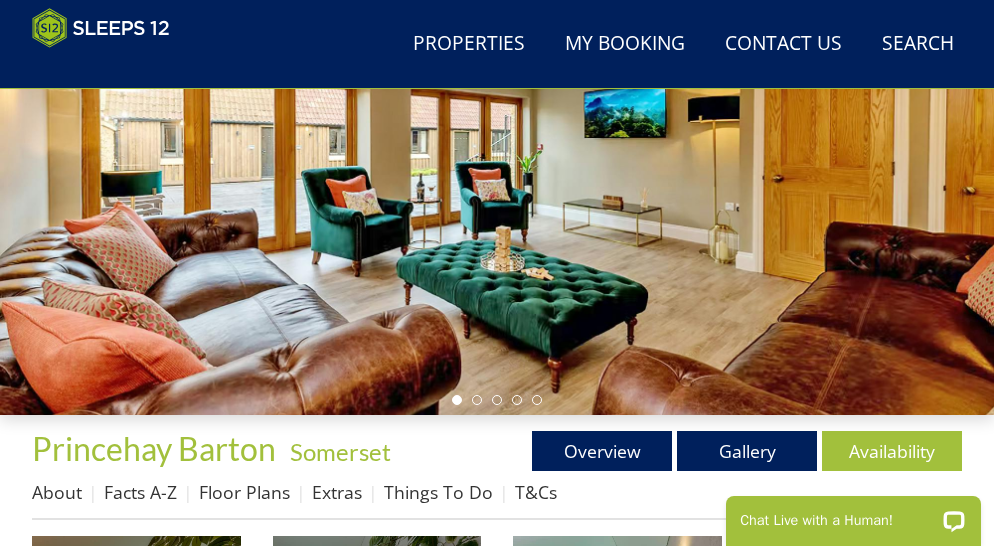scroll, scrollTop: 0, scrollLeft: 0, axis: both 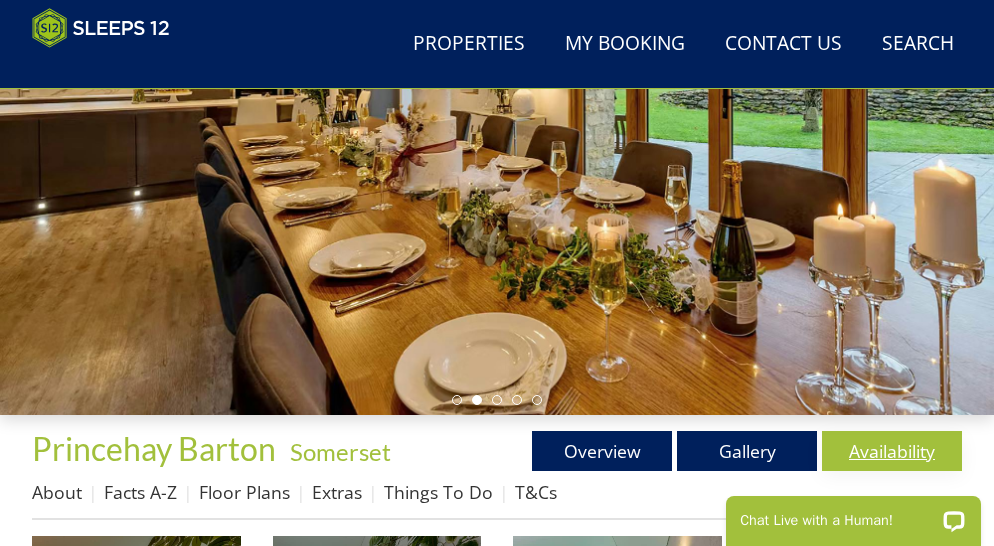 click on "Availability" at bounding box center [892, 451] 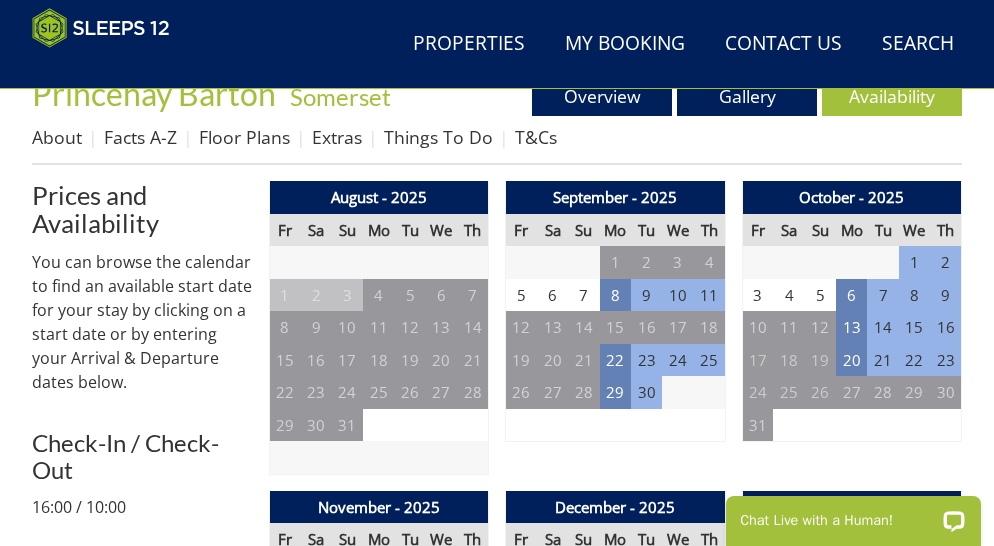 scroll, scrollTop: 631, scrollLeft: 0, axis: vertical 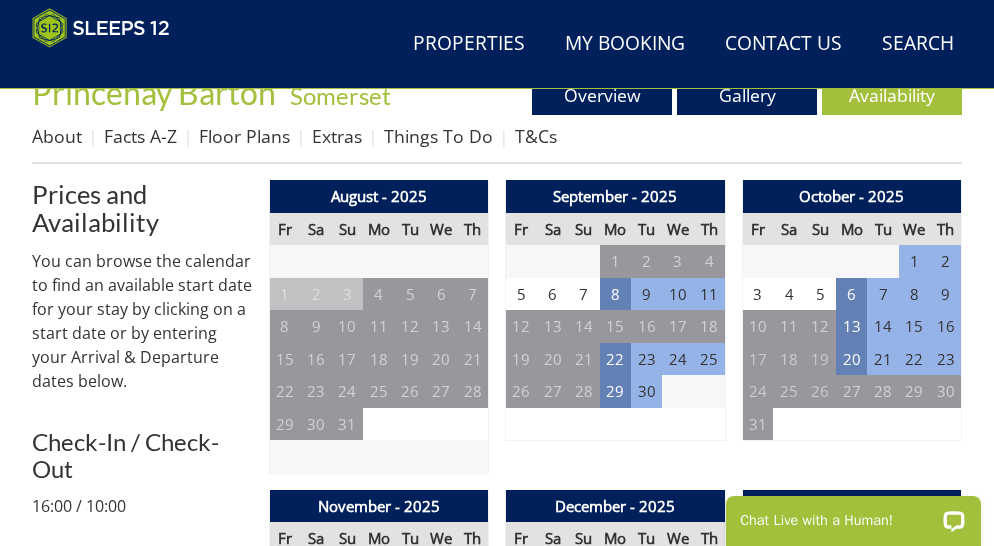 click on "12" at bounding box center [521, 326] 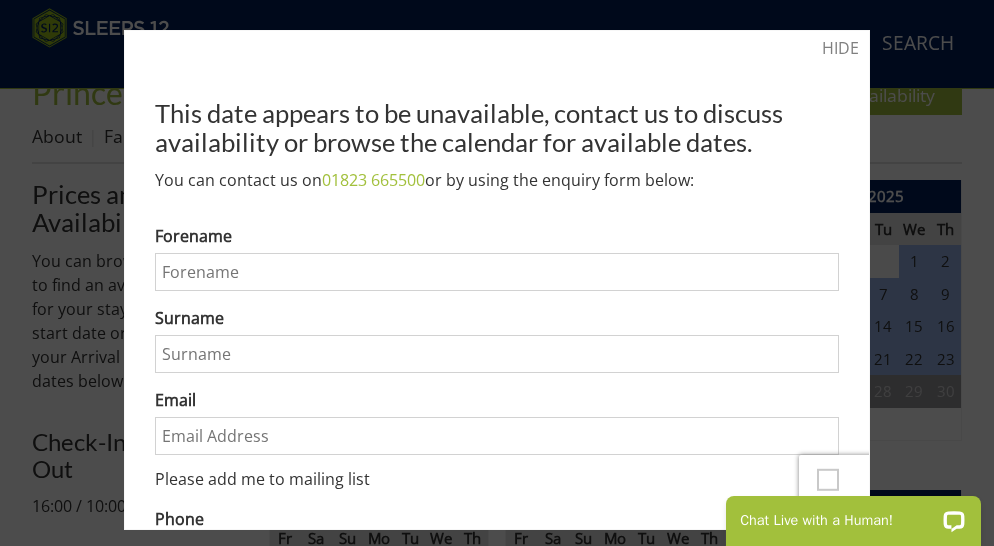 click at bounding box center [497, 273] 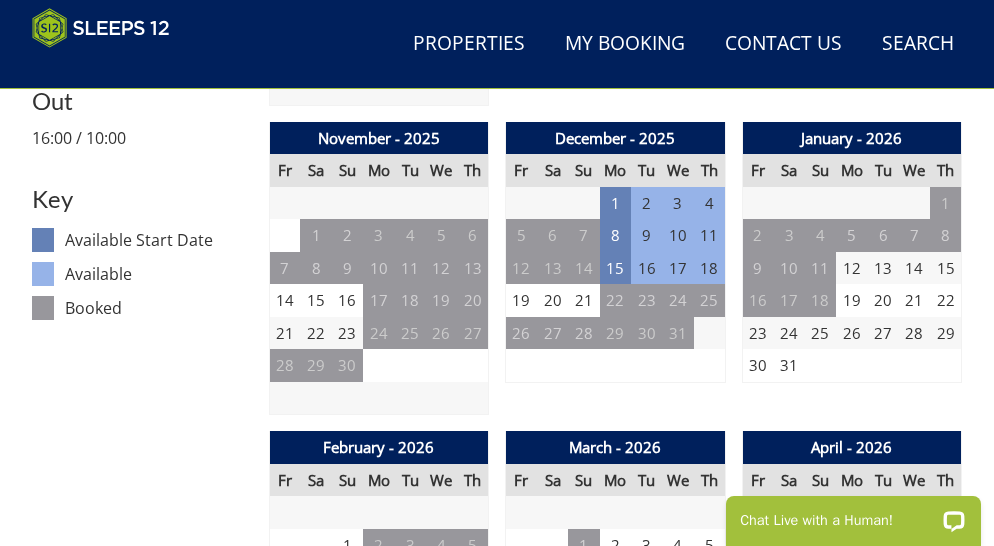 scroll, scrollTop: 966, scrollLeft: 0, axis: vertical 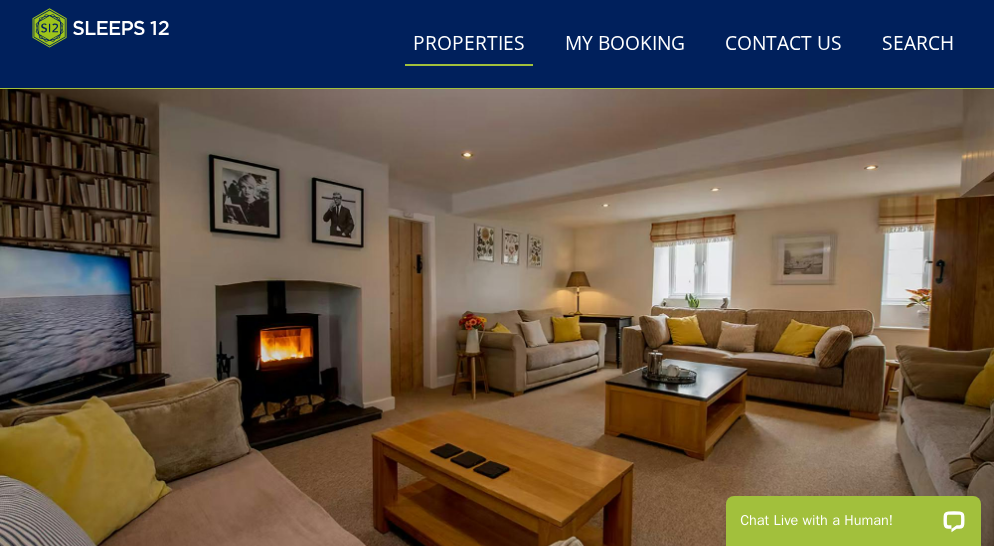 click on "Properties" at bounding box center [469, 44] 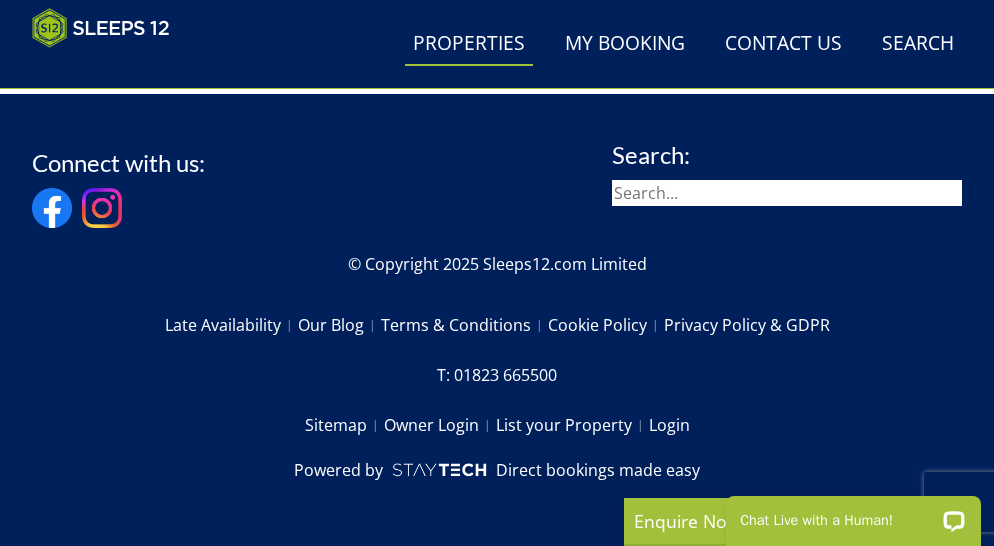 scroll, scrollTop: 12033, scrollLeft: 0, axis: vertical 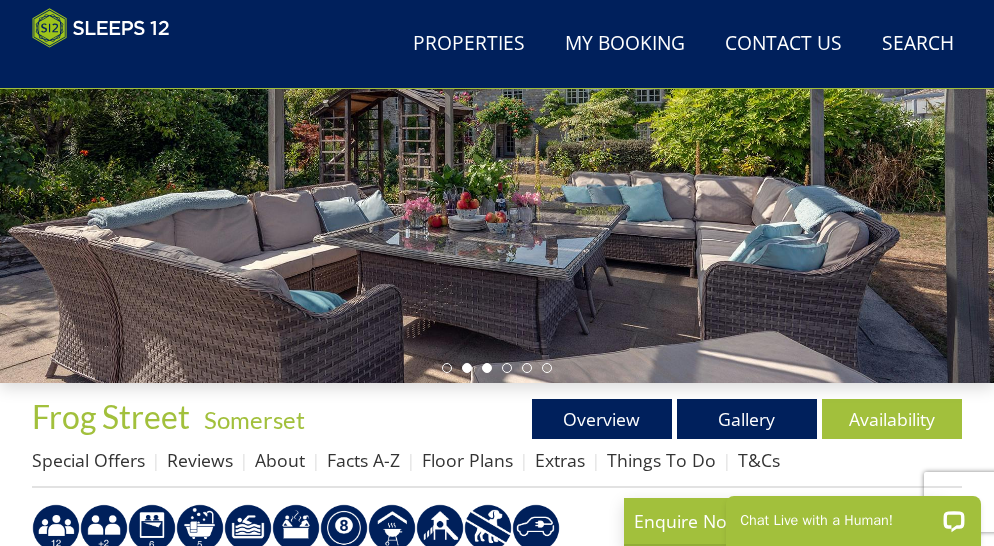 click at bounding box center [487, 368] 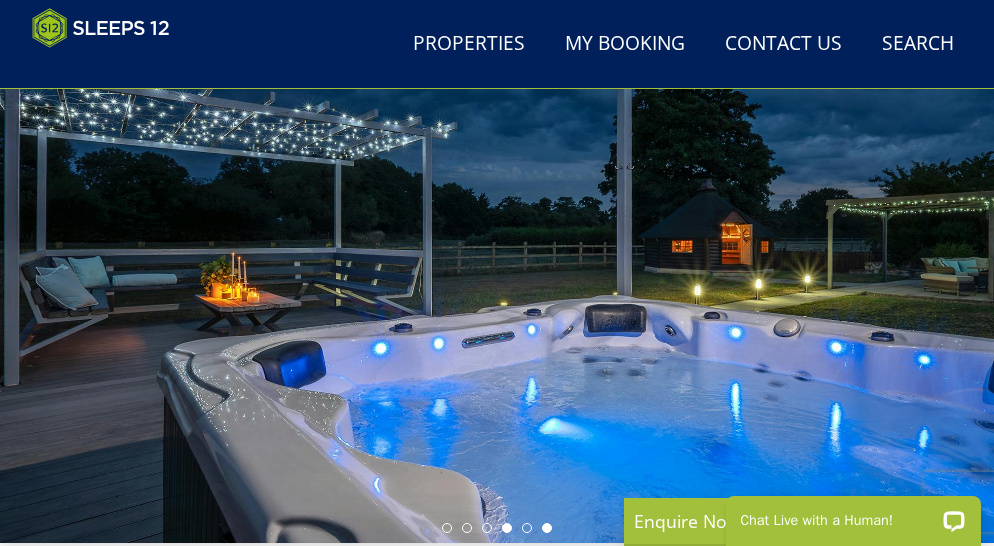 scroll, scrollTop: 140, scrollLeft: 0, axis: vertical 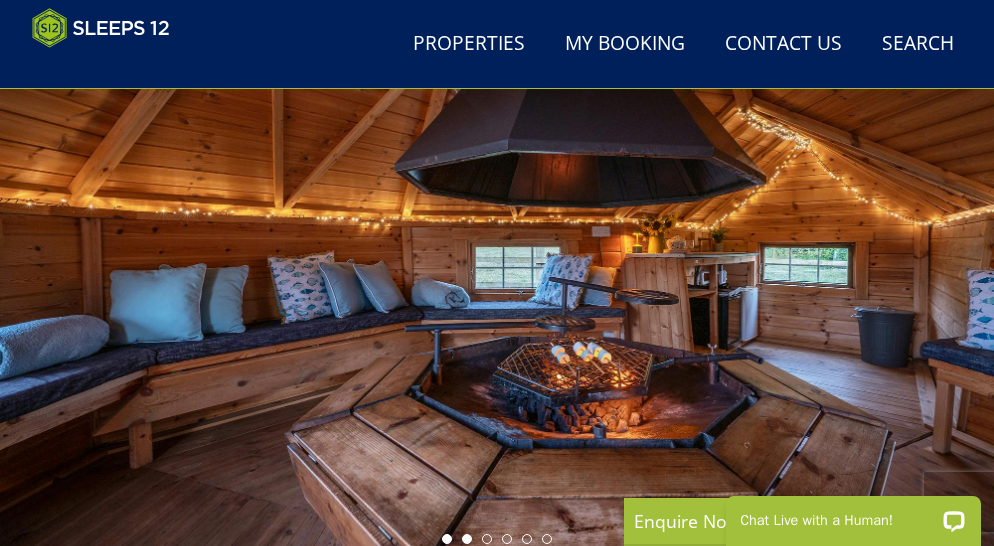 click at bounding box center [467, 539] 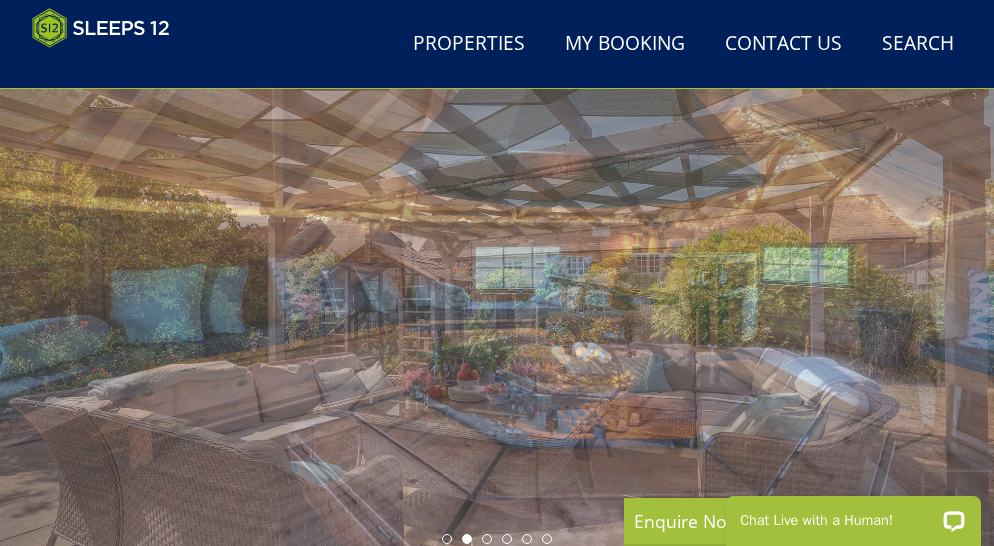 scroll, scrollTop: 136, scrollLeft: 0, axis: vertical 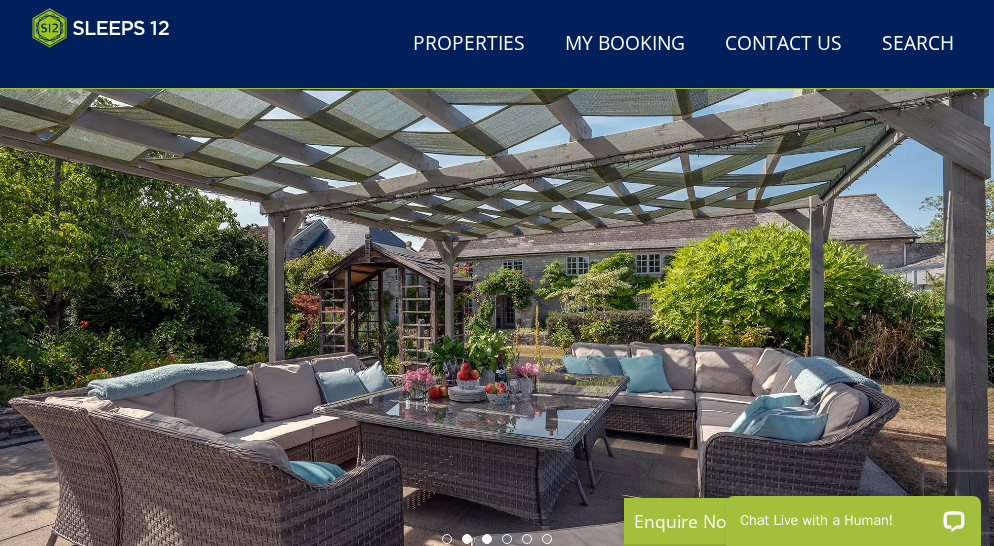 click at bounding box center (487, 539) 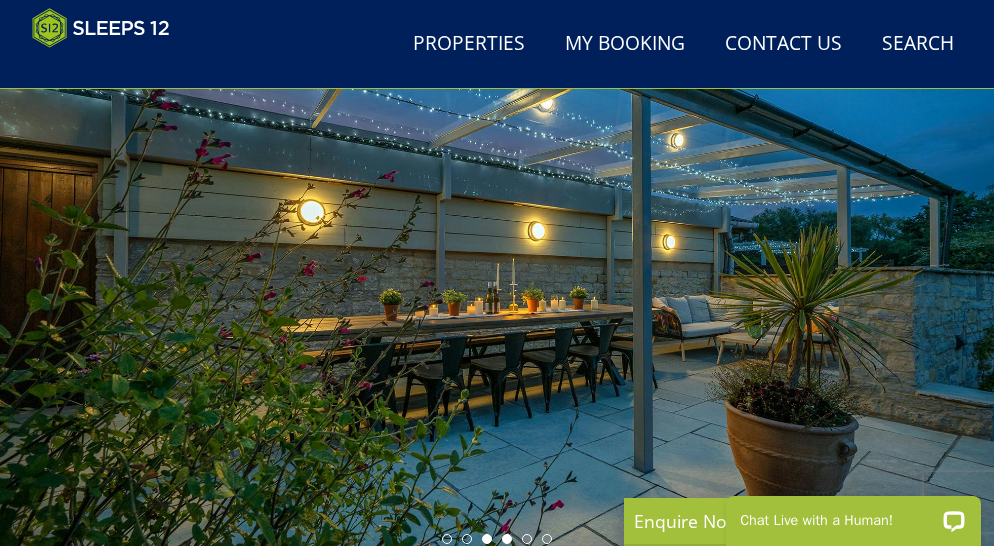 click at bounding box center [507, 539] 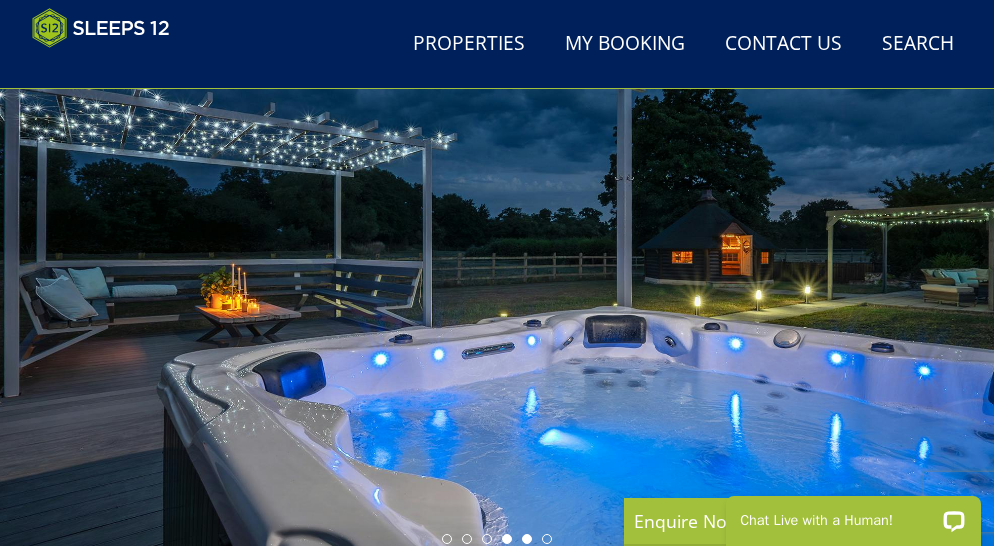 click at bounding box center (527, 539) 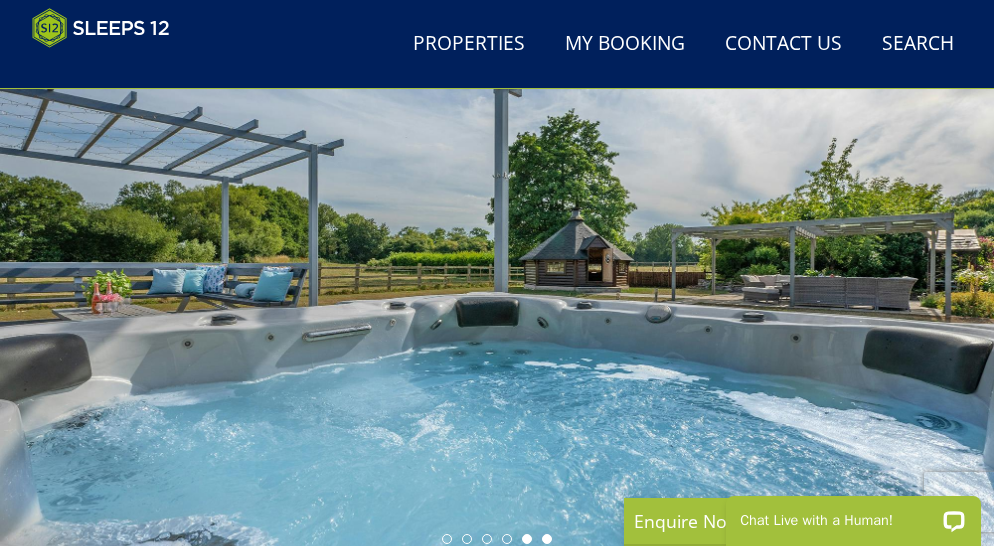 click at bounding box center (547, 539) 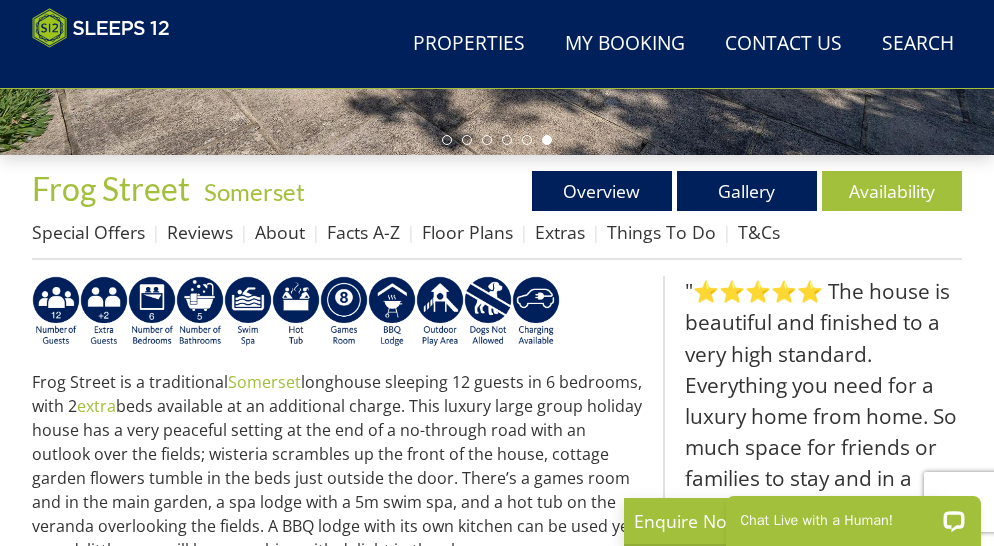 scroll, scrollTop: 540, scrollLeft: 0, axis: vertical 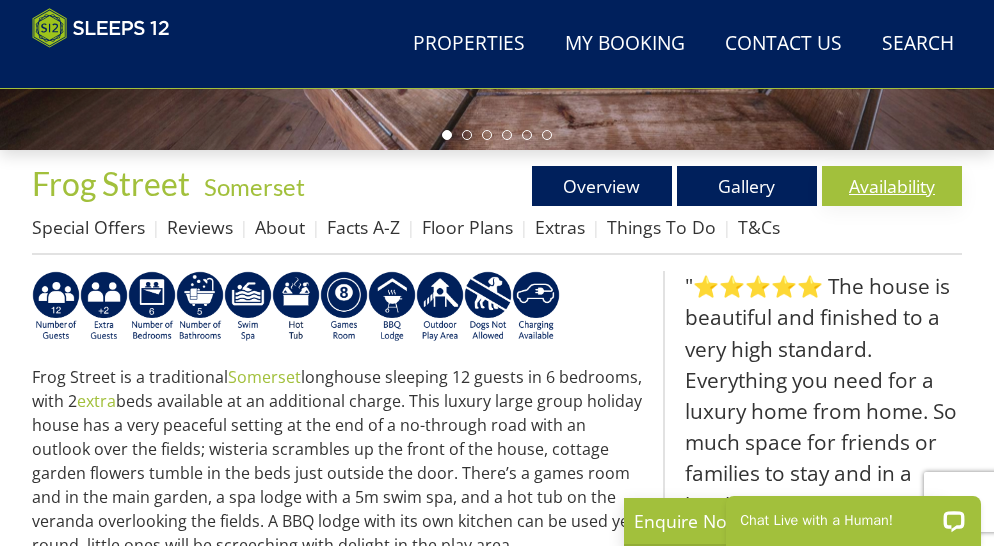 click on "Availability" at bounding box center (892, 186) 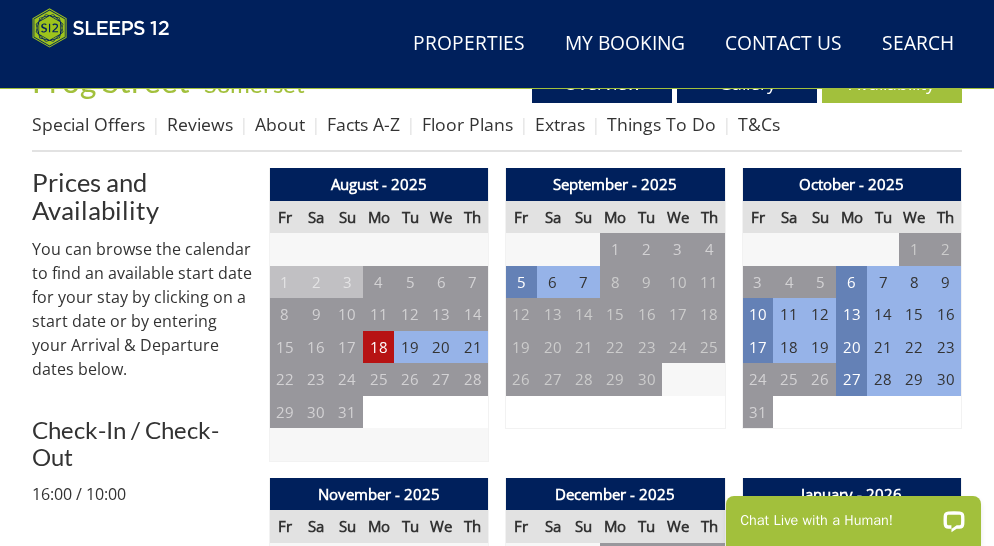 scroll, scrollTop: 644, scrollLeft: 0, axis: vertical 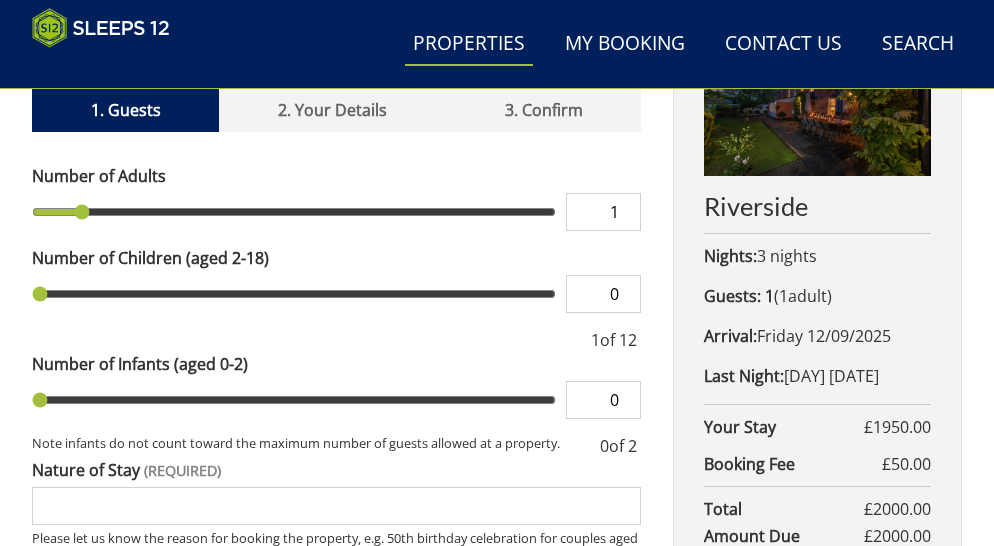 click on "Properties" at bounding box center [469, 44] 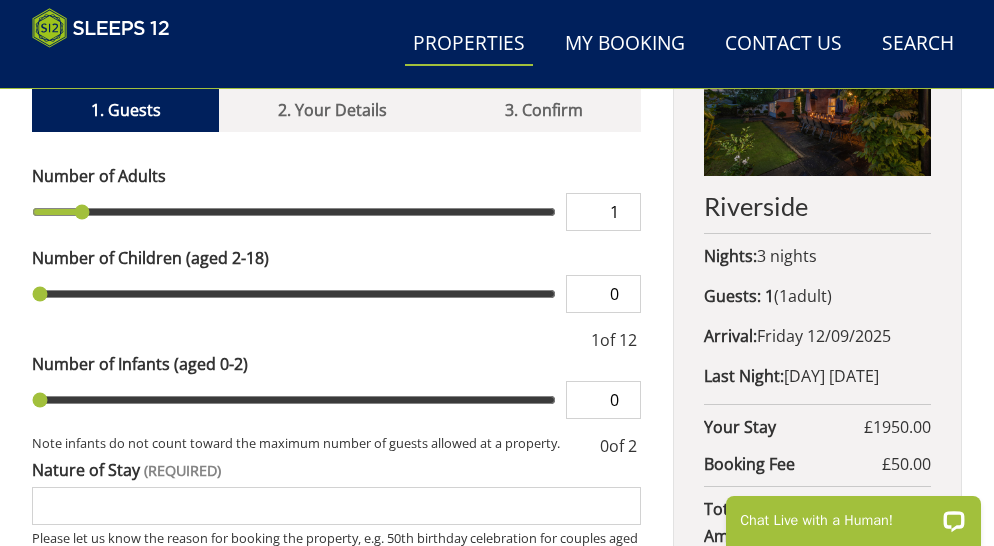 scroll, scrollTop: 0, scrollLeft: 0, axis: both 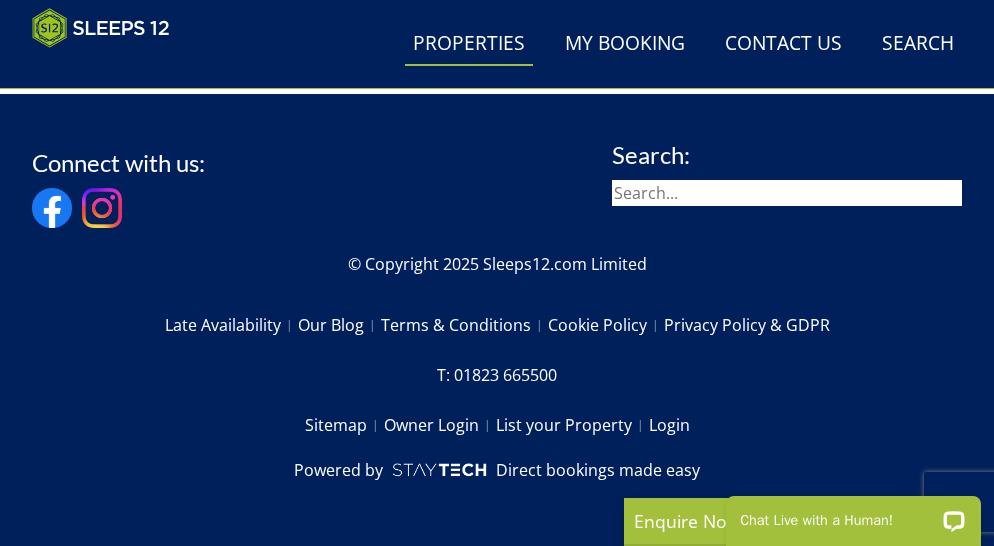 click at bounding box center (333, -1472) 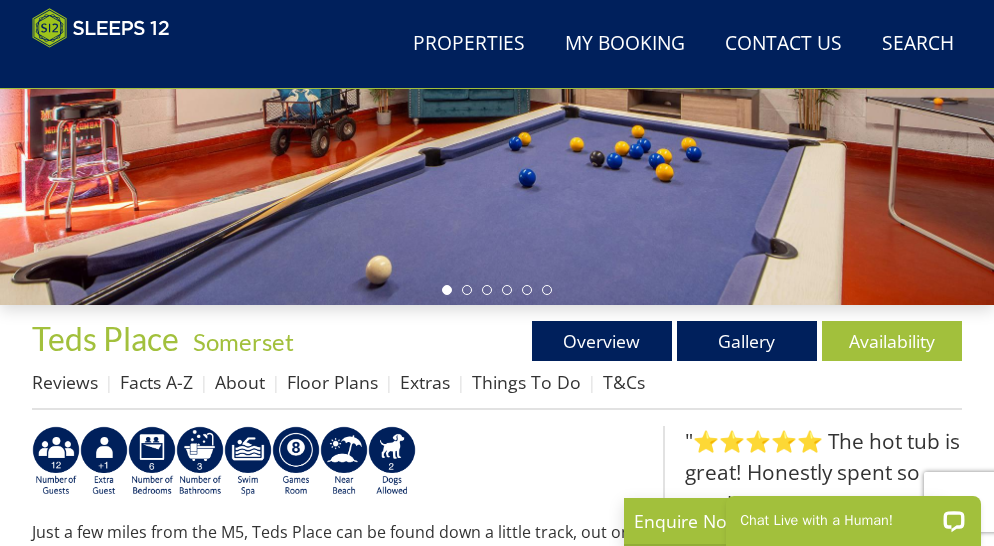 scroll, scrollTop: 386, scrollLeft: 0, axis: vertical 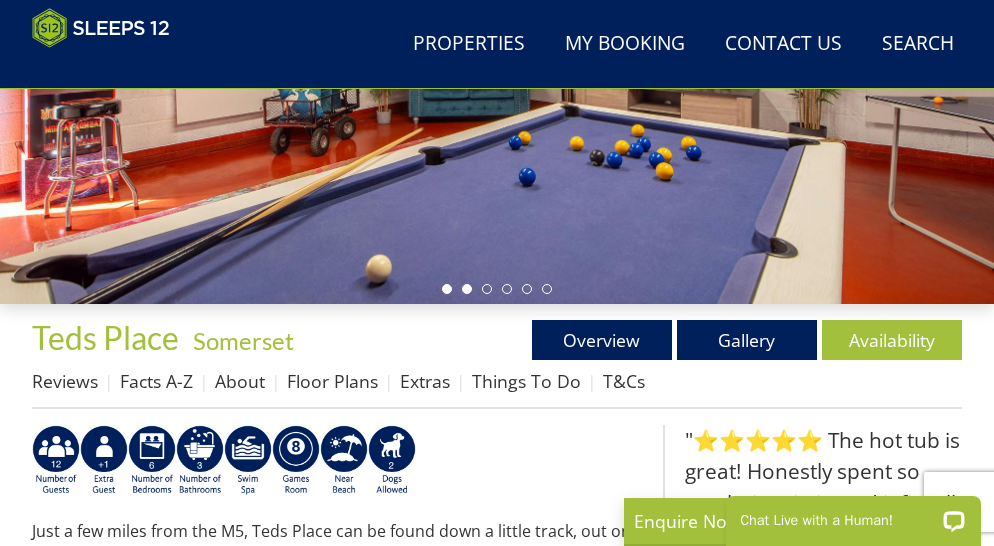 click at bounding box center (467, 289) 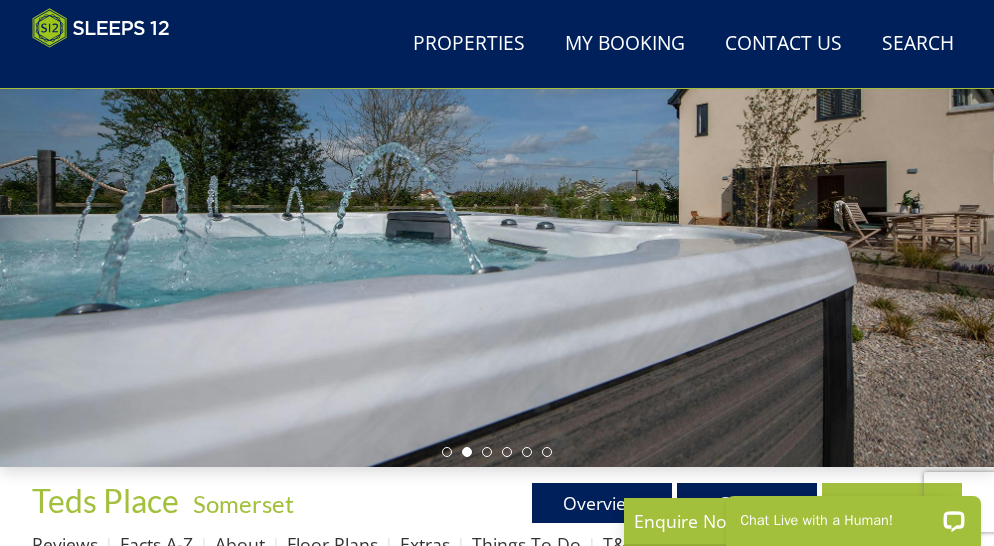 scroll, scrollTop: 221, scrollLeft: 0, axis: vertical 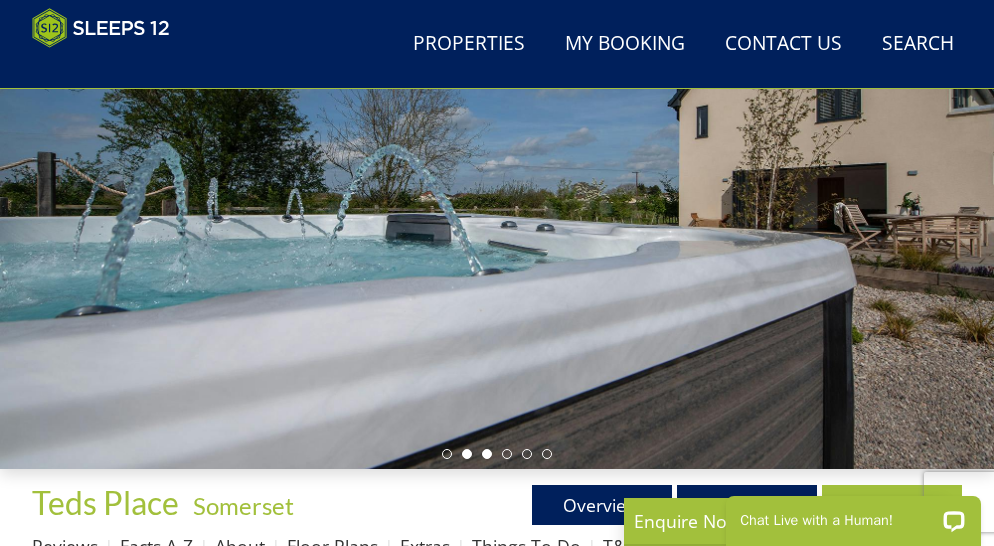 click at bounding box center (487, 454) 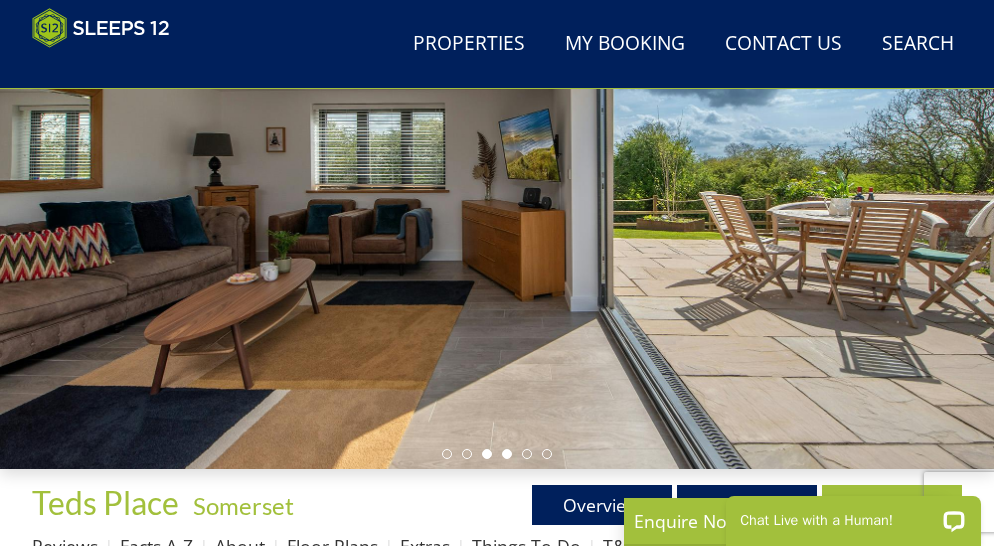 click at bounding box center [507, 454] 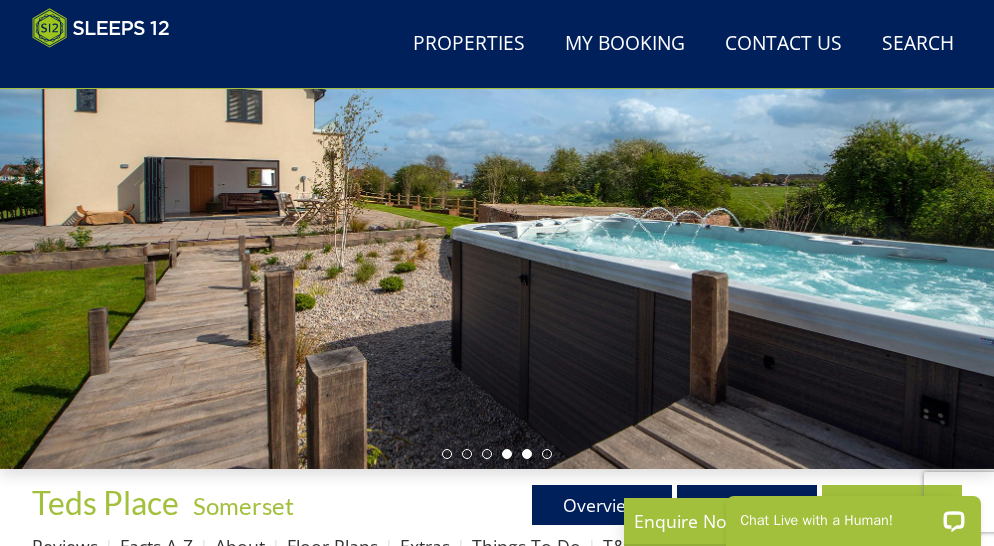 click at bounding box center [527, 454] 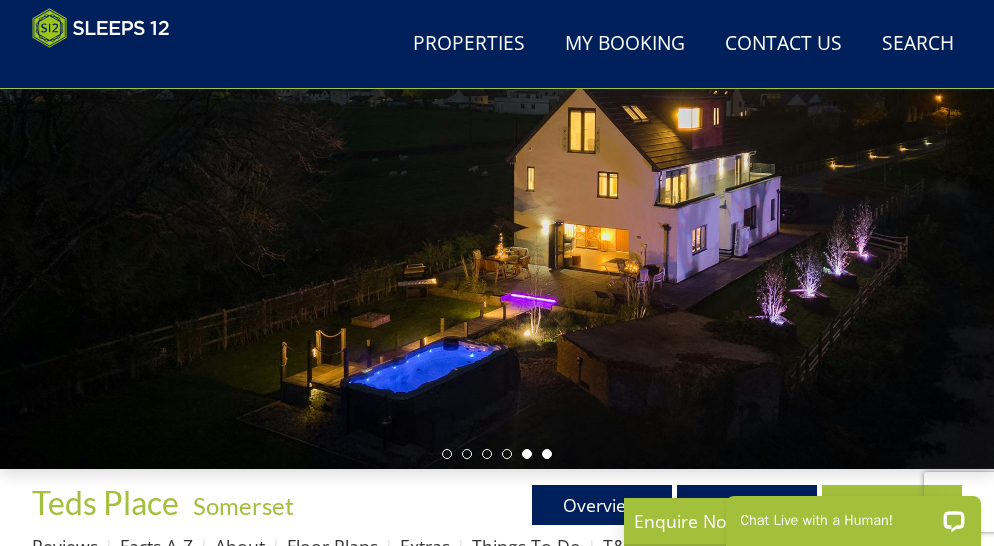 click at bounding box center [547, 454] 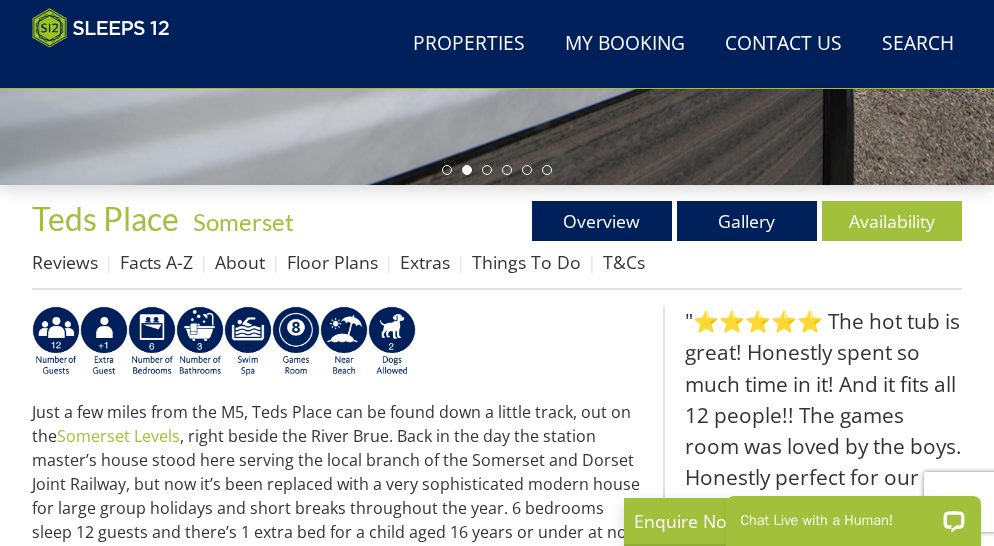 scroll, scrollTop: 503, scrollLeft: 0, axis: vertical 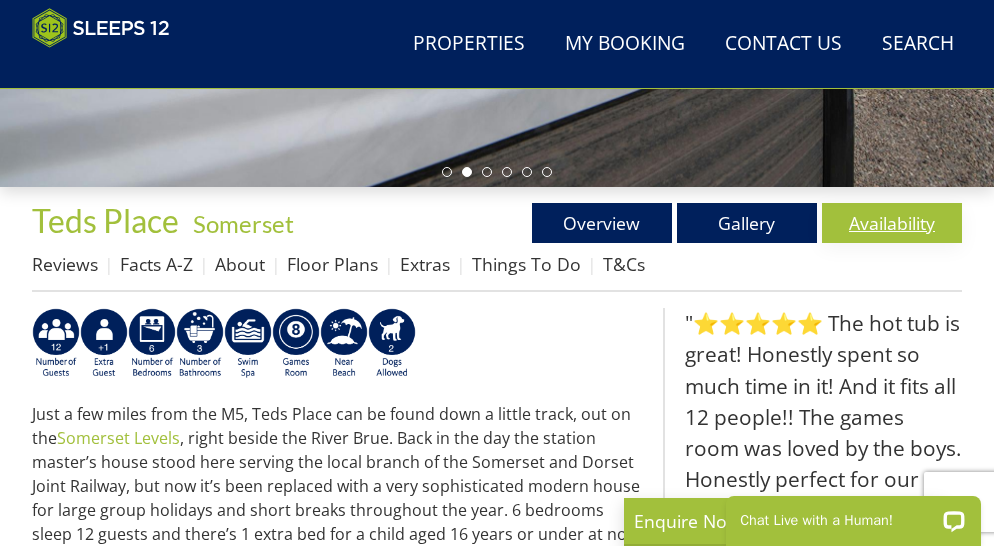 click on "Availability" at bounding box center [892, 223] 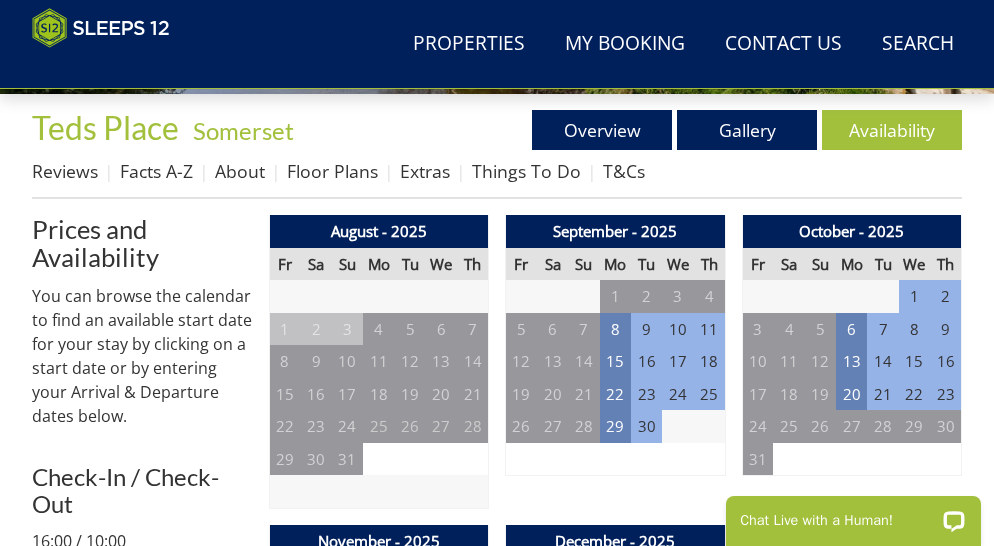 scroll, scrollTop: 601, scrollLeft: 0, axis: vertical 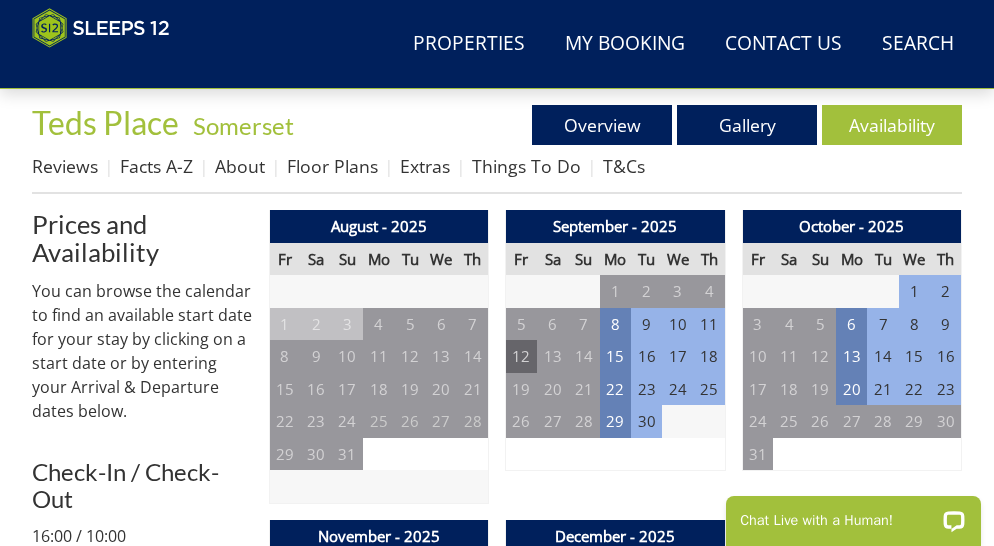 click on "12" at bounding box center (521, 356) 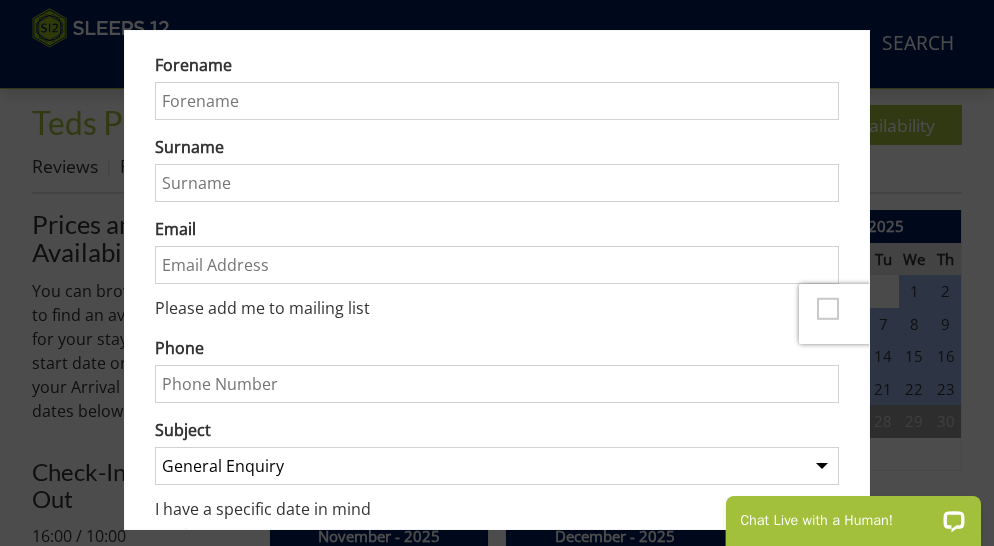scroll, scrollTop: 168, scrollLeft: 0, axis: vertical 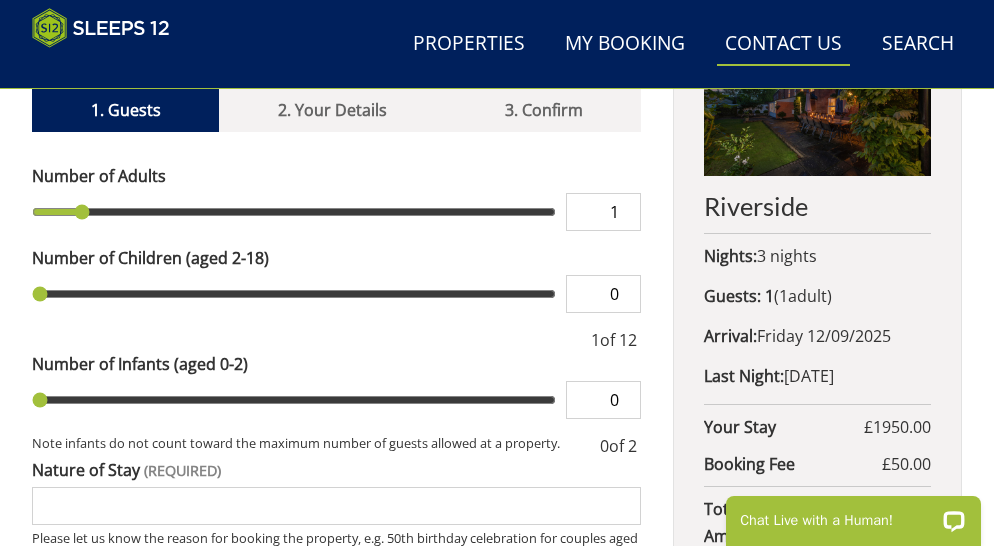 click on "Contact Us  01823 219855" at bounding box center (783, 44) 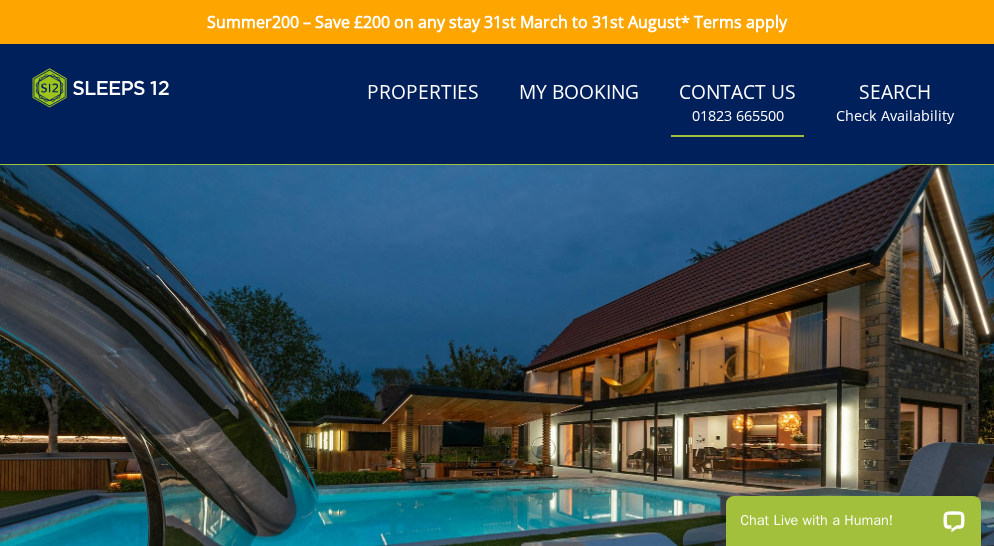 scroll, scrollTop: 0, scrollLeft: 0, axis: both 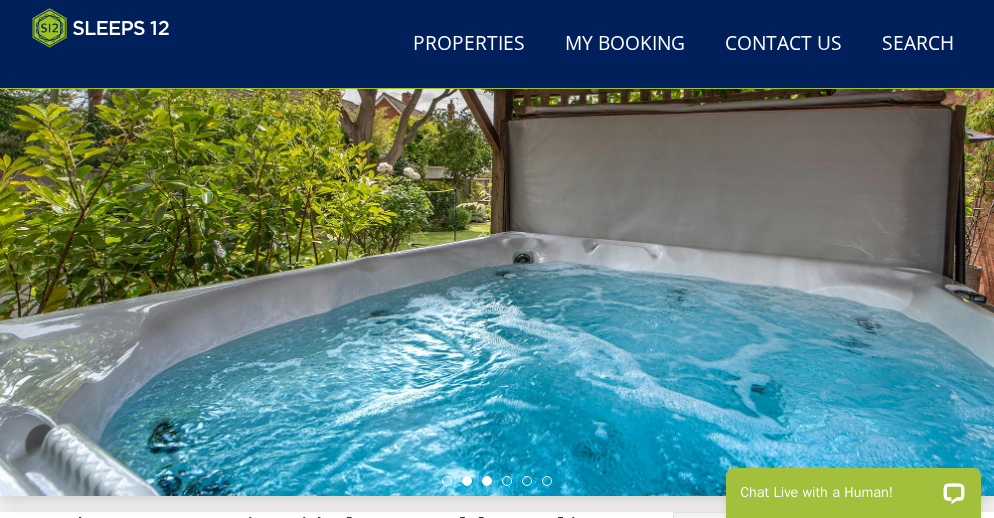 click at bounding box center [487, 481] 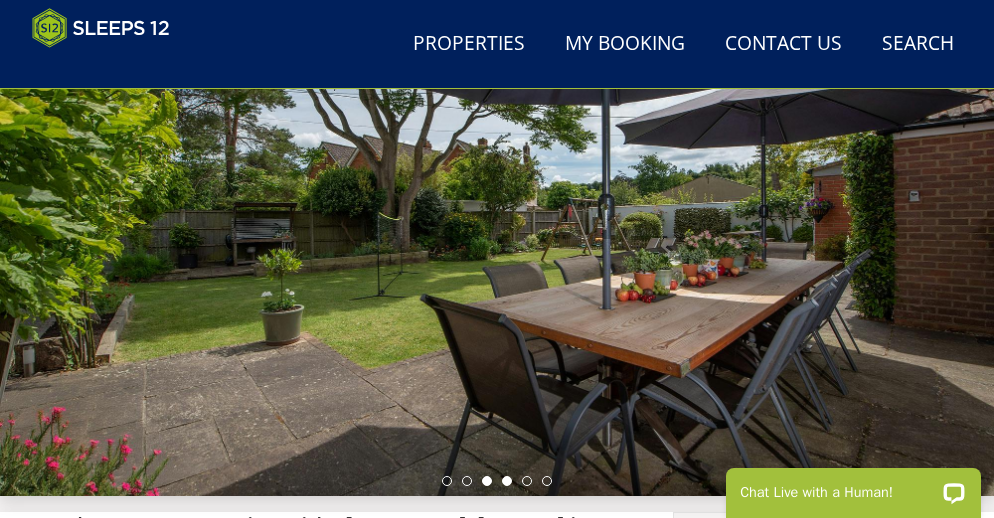 click at bounding box center [507, 481] 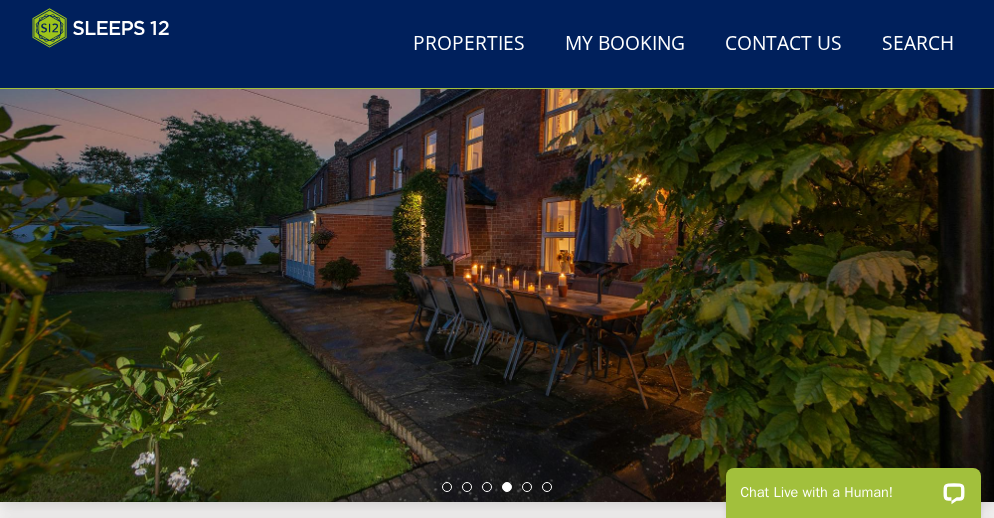 scroll, scrollTop: 188, scrollLeft: 0, axis: vertical 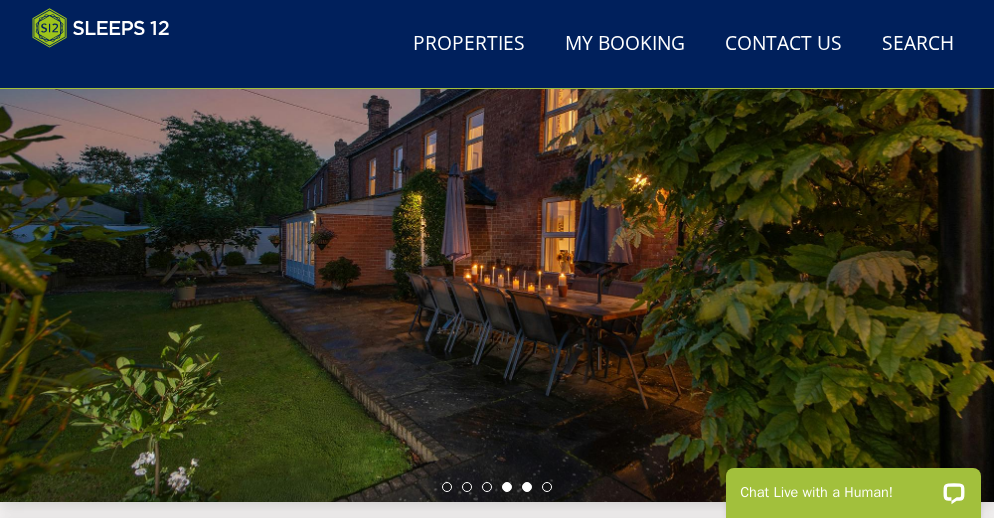 click at bounding box center (527, 487) 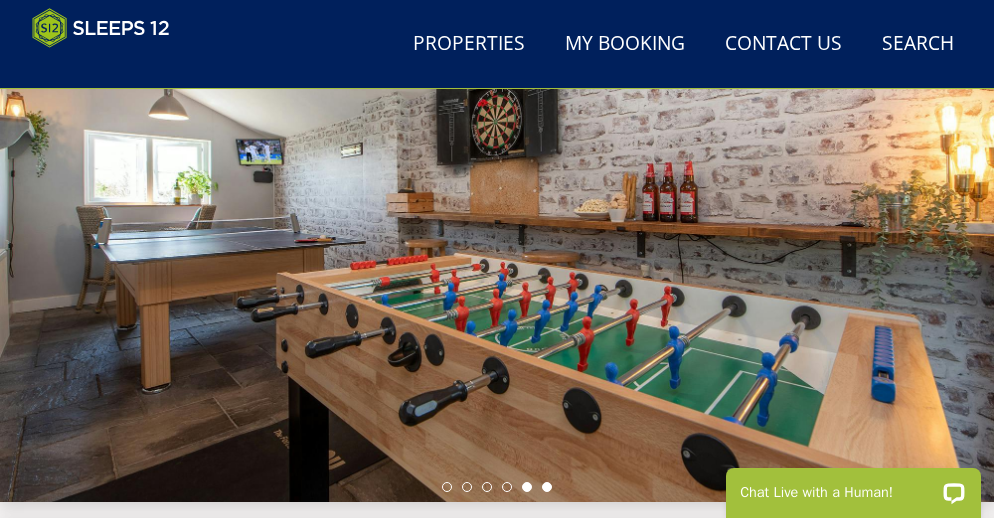 scroll, scrollTop: 188, scrollLeft: 0, axis: vertical 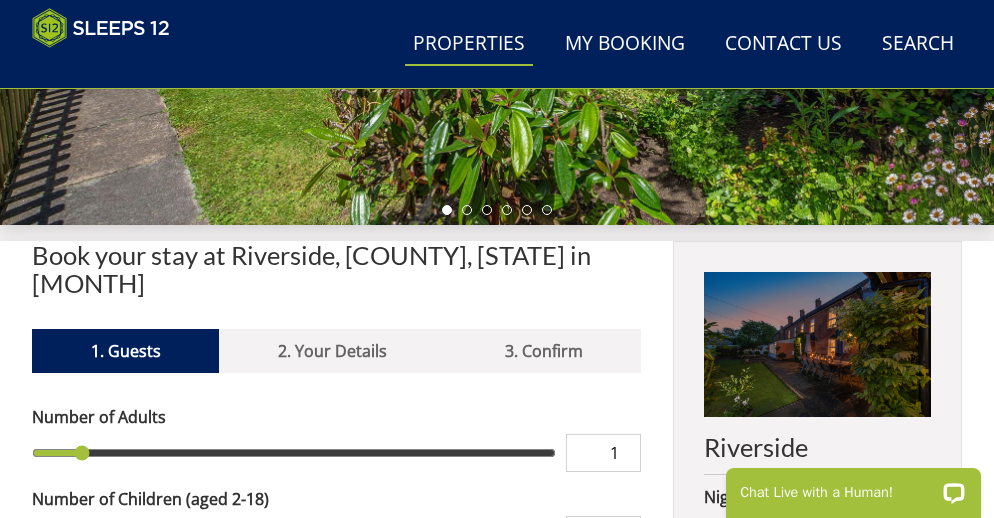 click on "Properties" at bounding box center (469, 44) 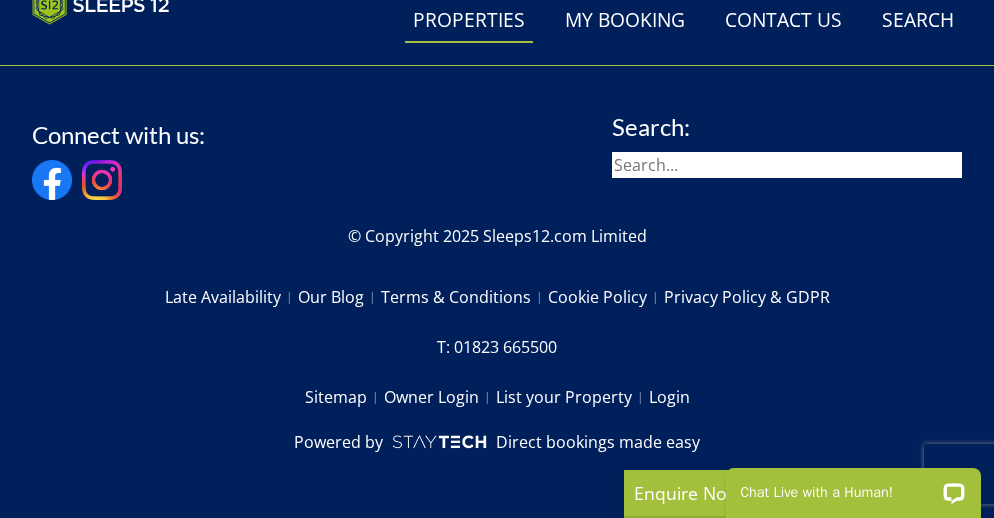 scroll, scrollTop: 8997, scrollLeft: 0, axis: vertical 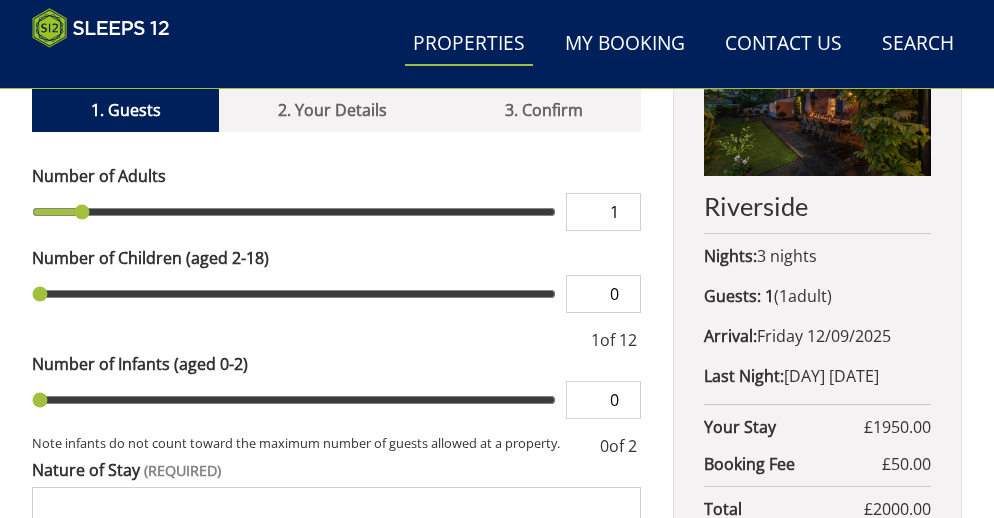 drag, startPoint x: 498, startPoint y: 40, endPoint x: 488, endPoint y: 47, distance: 12.206555 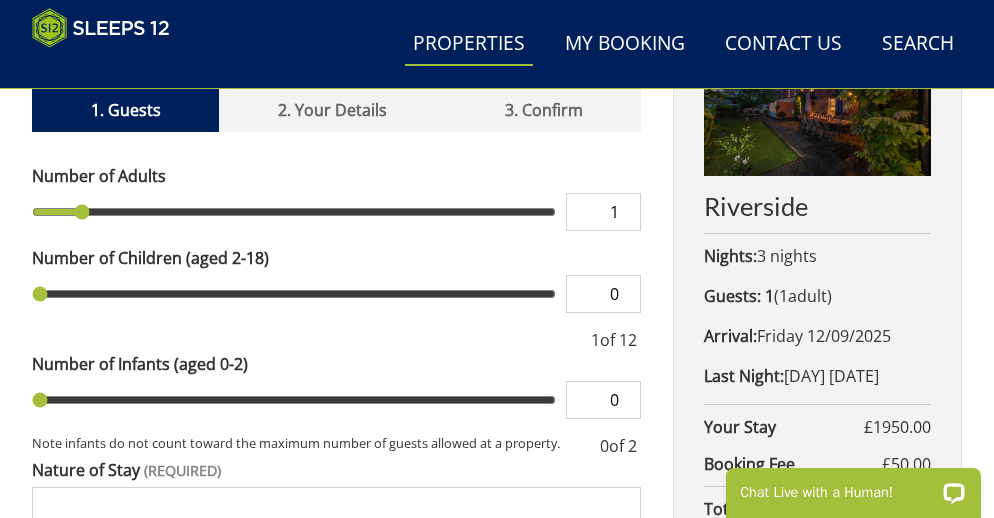 scroll, scrollTop: 0, scrollLeft: 0, axis: both 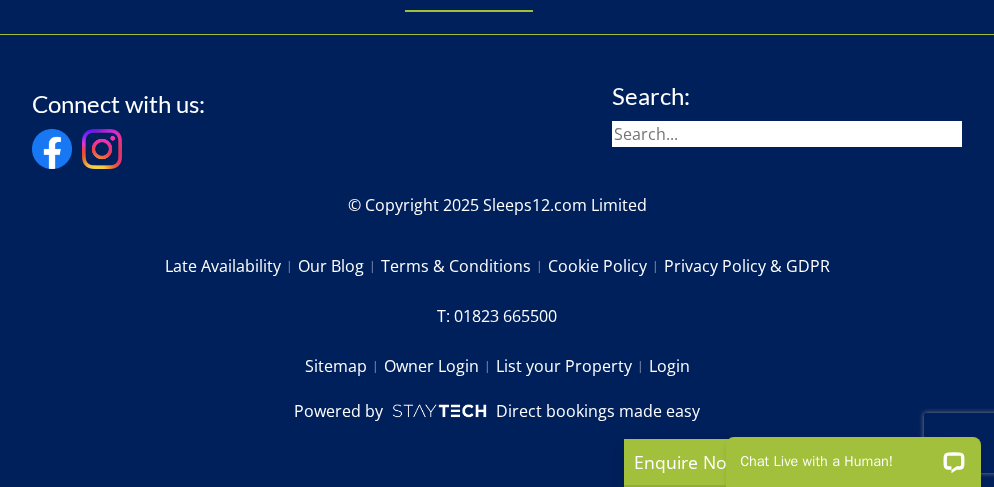 click on "Load More" at bounding box center [333, -17] 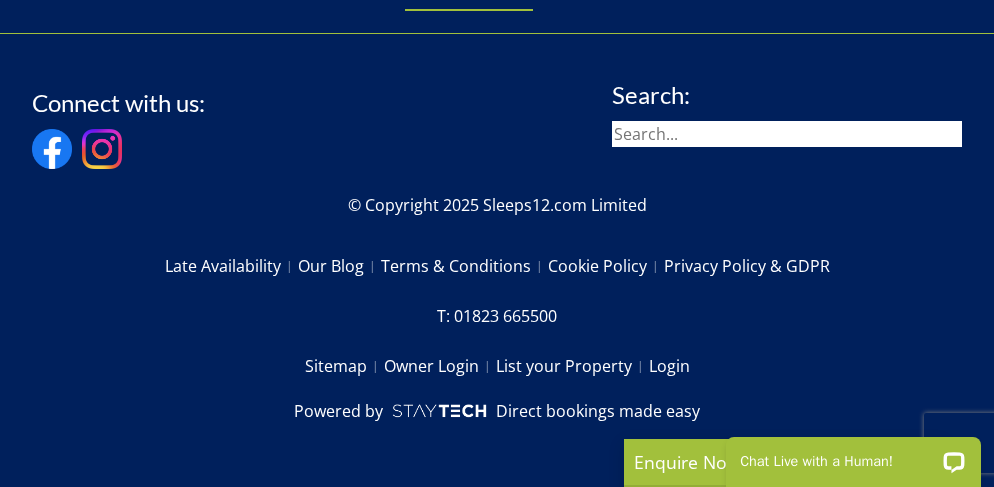 scroll, scrollTop: 27985, scrollLeft: 0, axis: vertical 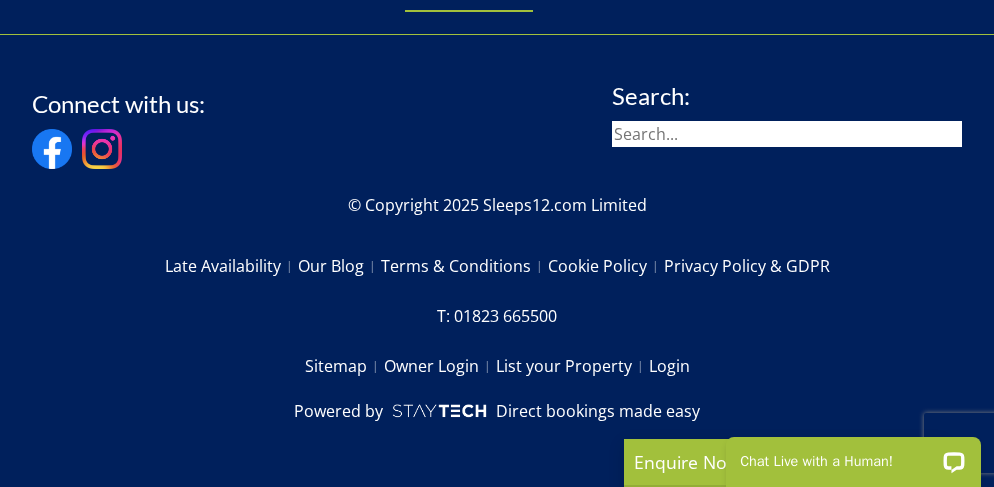 click at bounding box center [333, -6490] 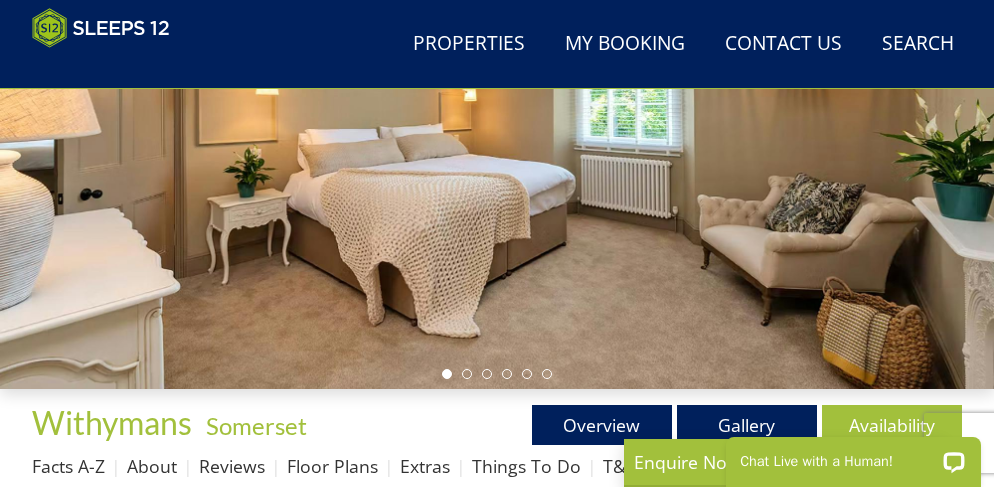 scroll, scrollTop: 295, scrollLeft: 0, axis: vertical 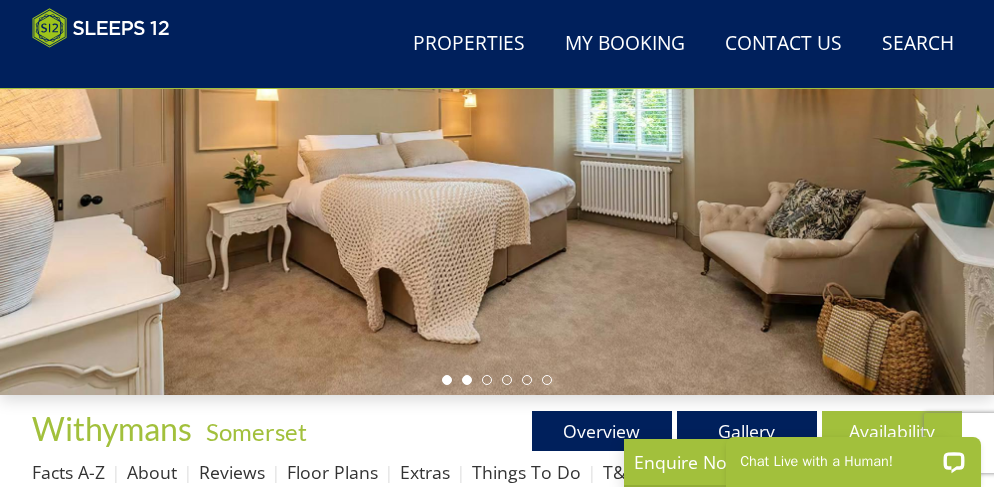 click at bounding box center (467, 380) 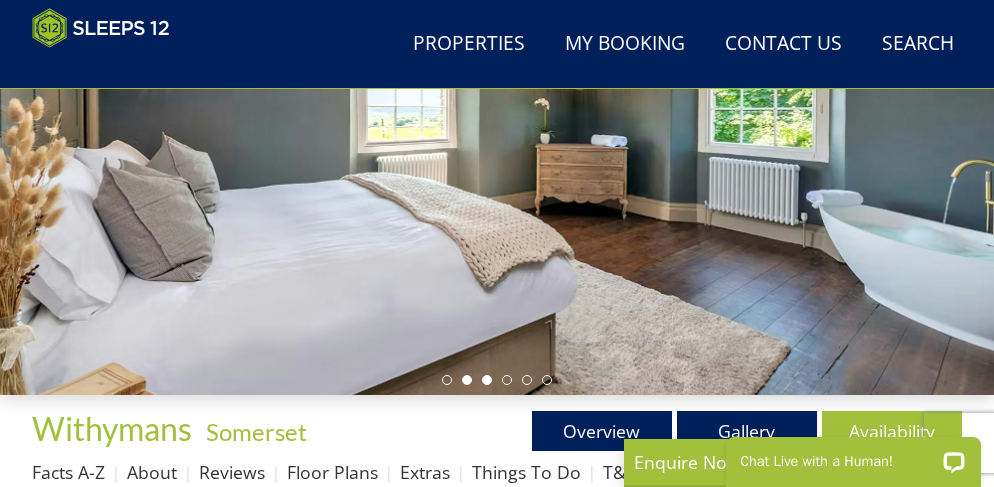 click at bounding box center (487, 380) 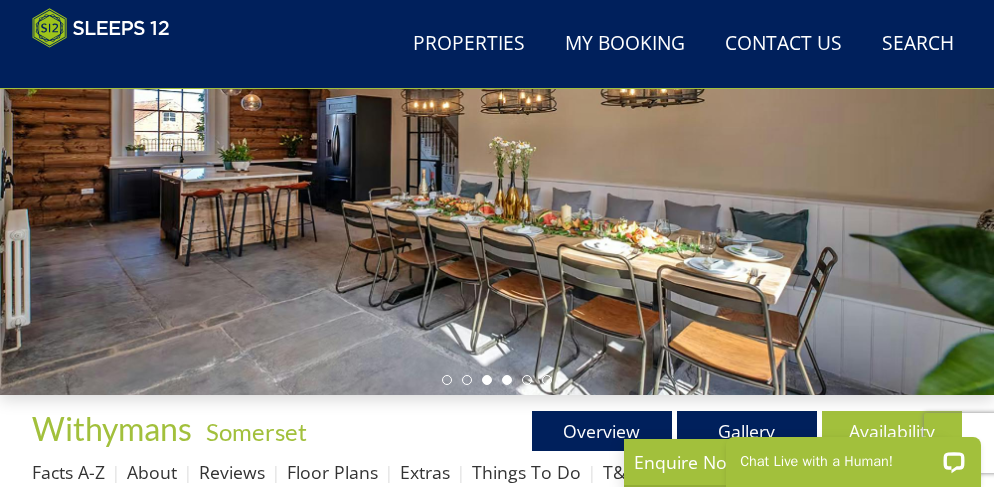 click at bounding box center (507, 380) 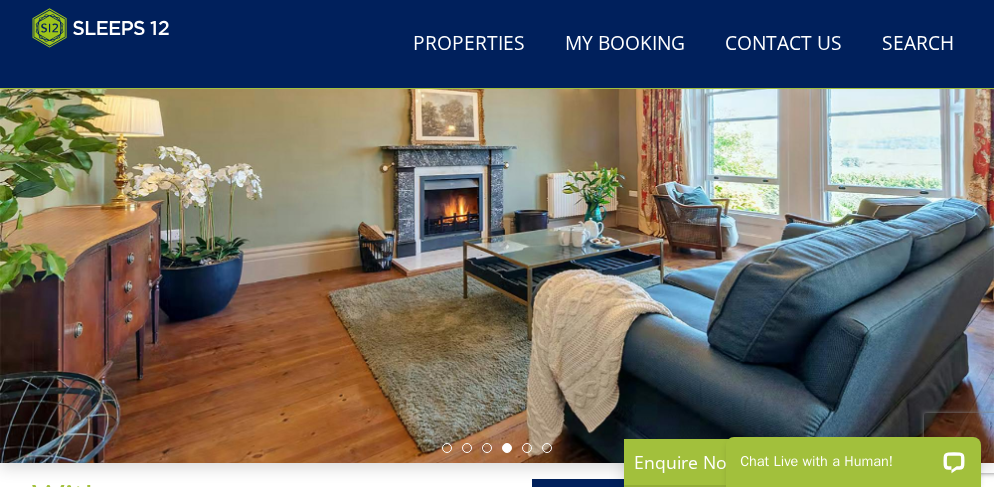 scroll, scrollTop: 225, scrollLeft: 0, axis: vertical 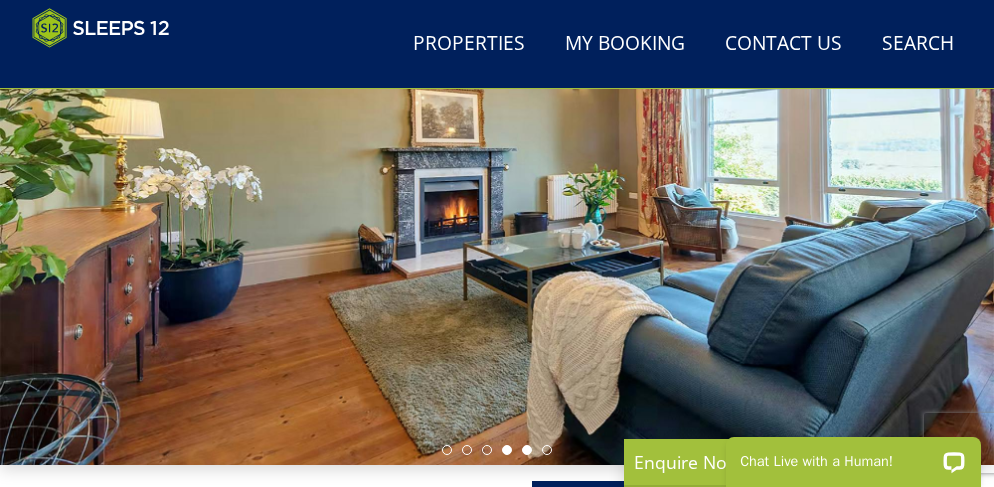 click at bounding box center [527, 450] 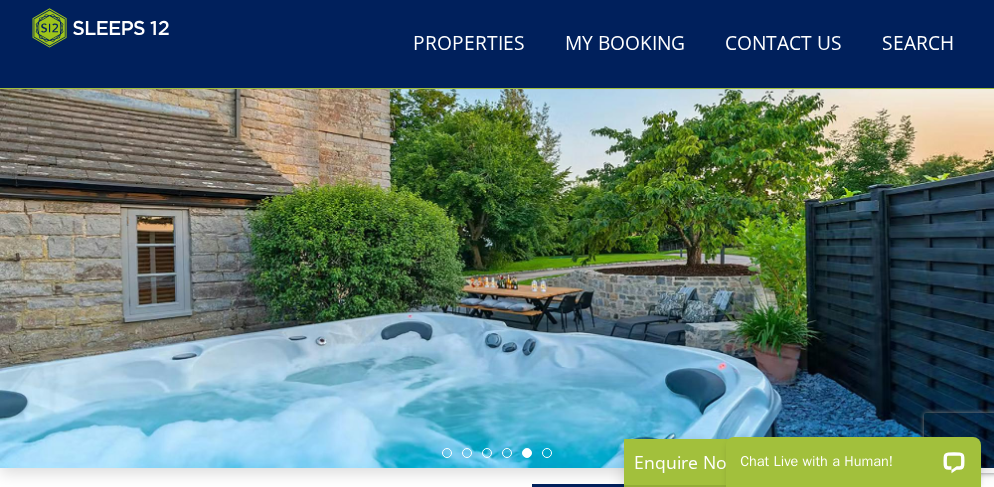 scroll, scrollTop: 219, scrollLeft: 2, axis: both 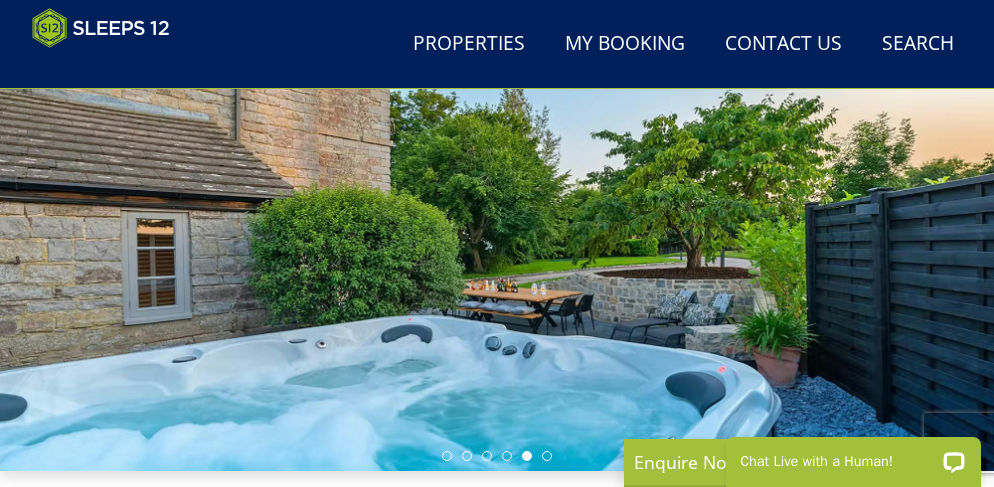 click at bounding box center (497, 192) 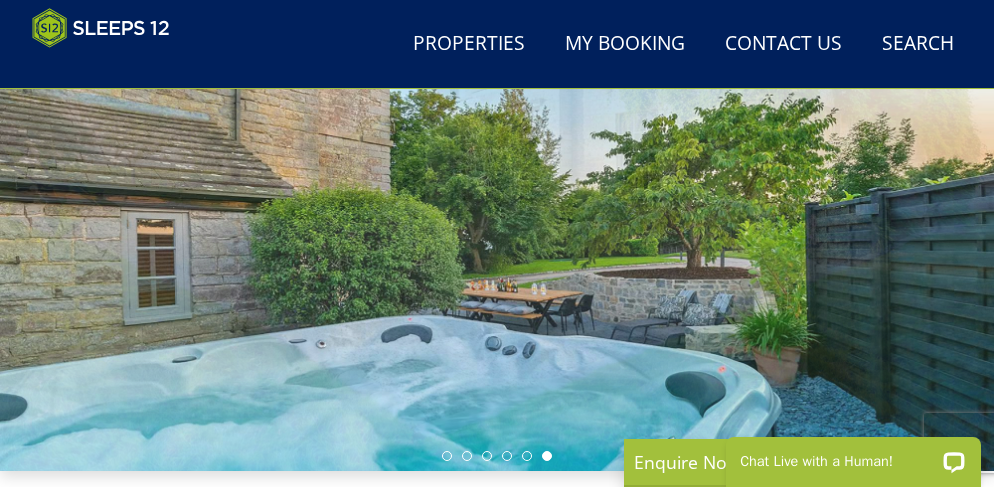click at bounding box center (547, 456) 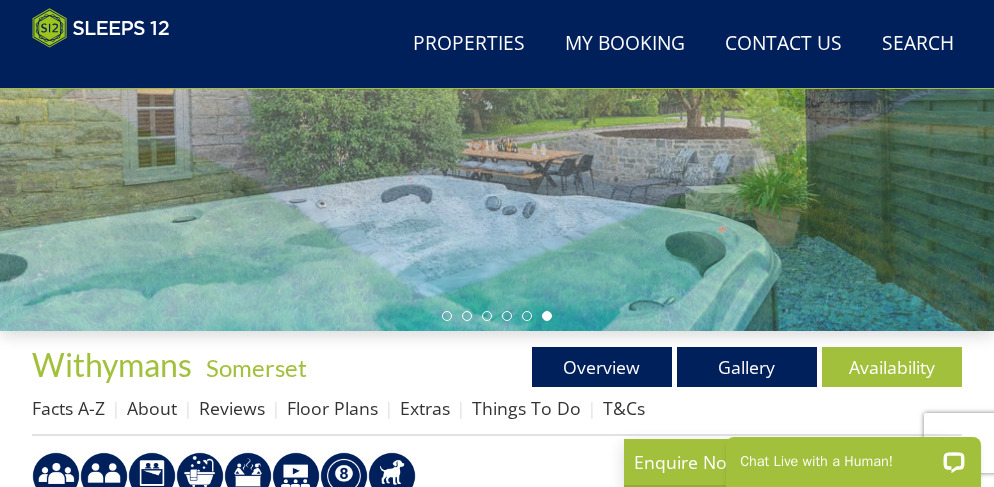 scroll, scrollTop: 357, scrollLeft: 0, axis: vertical 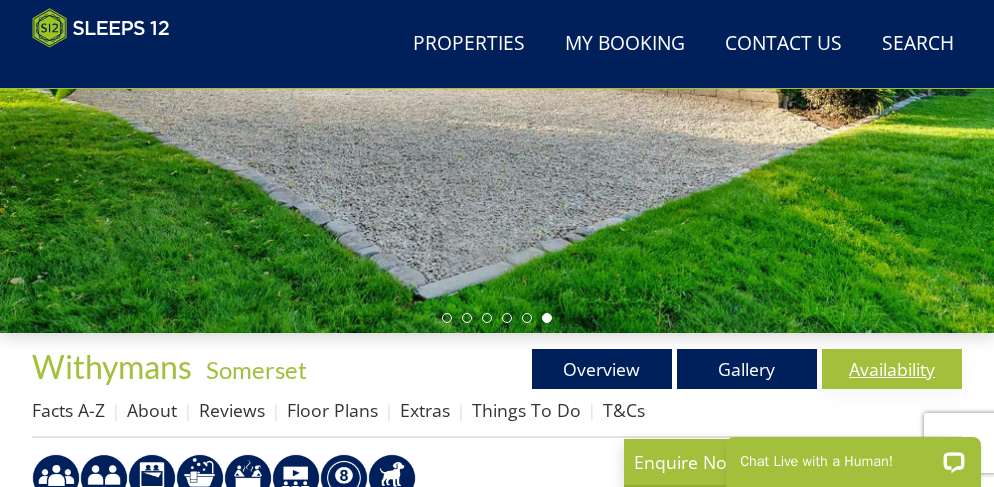 click on "Availability" at bounding box center (892, 369) 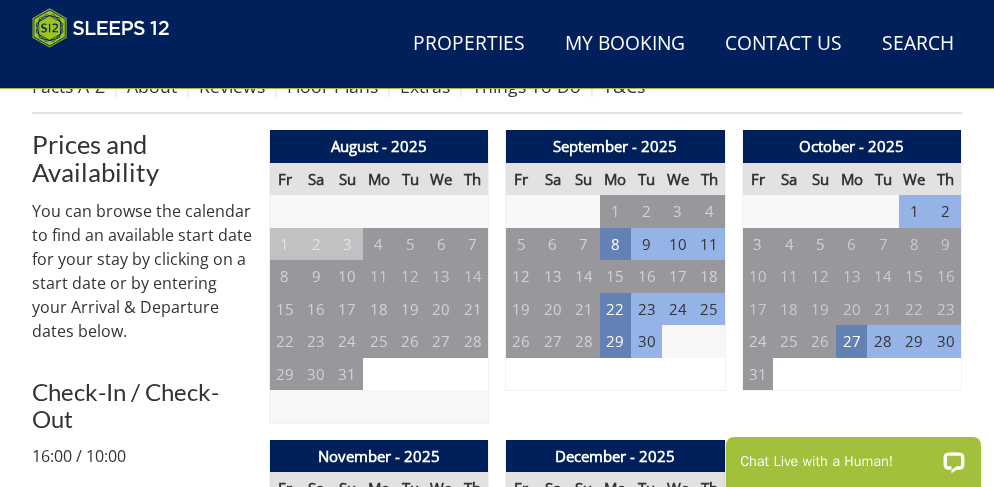 scroll, scrollTop: 682, scrollLeft: 0, axis: vertical 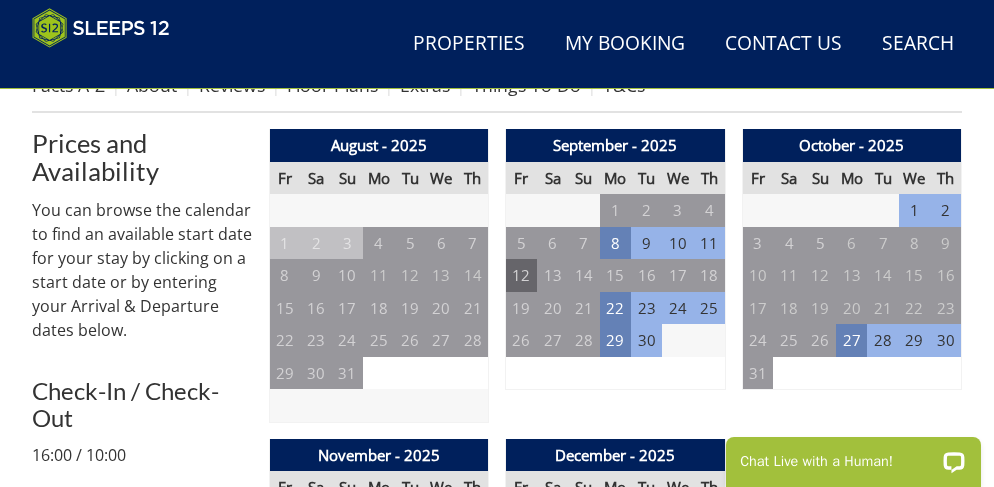 click on "12" at bounding box center (521, 275) 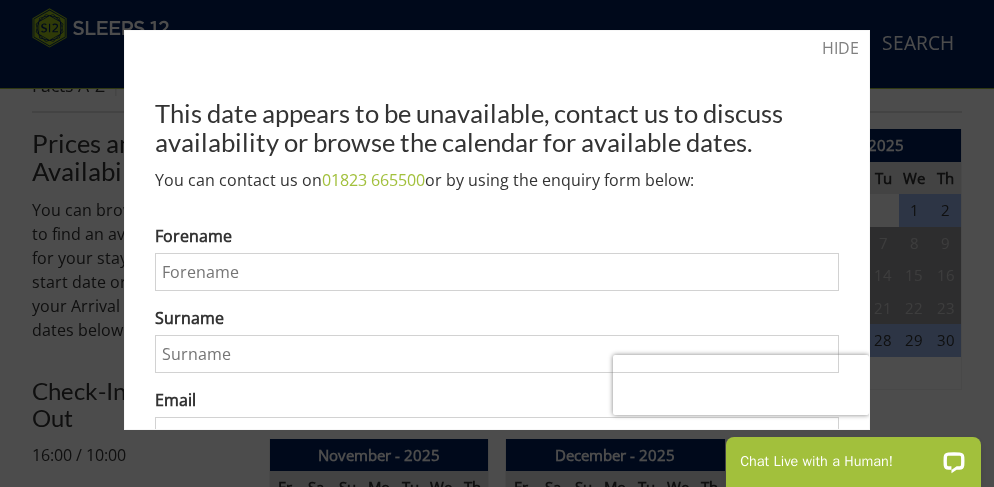 click on "HIDE" at bounding box center [840, 48] 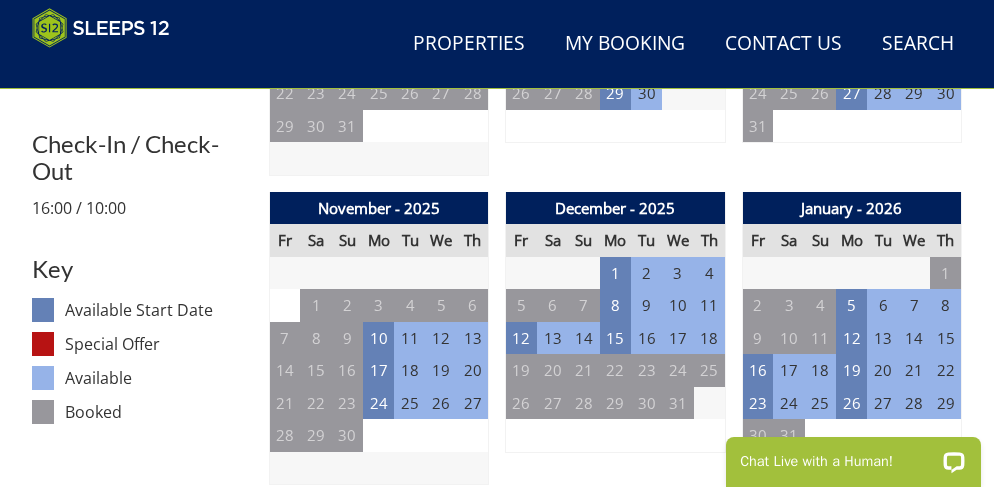 scroll, scrollTop: 937, scrollLeft: 0, axis: vertical 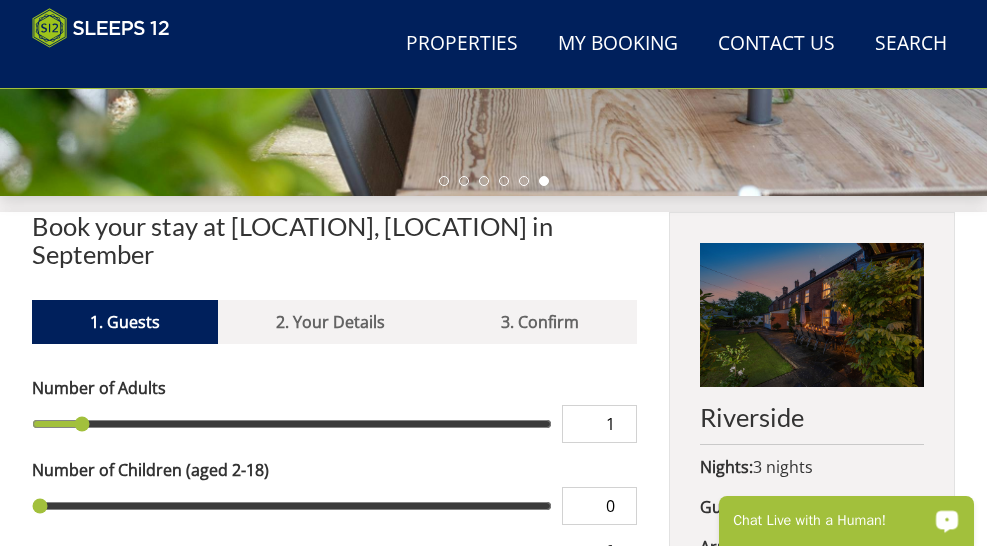 click on "Chat Live with a Human!" at bounding box center [833, 521] 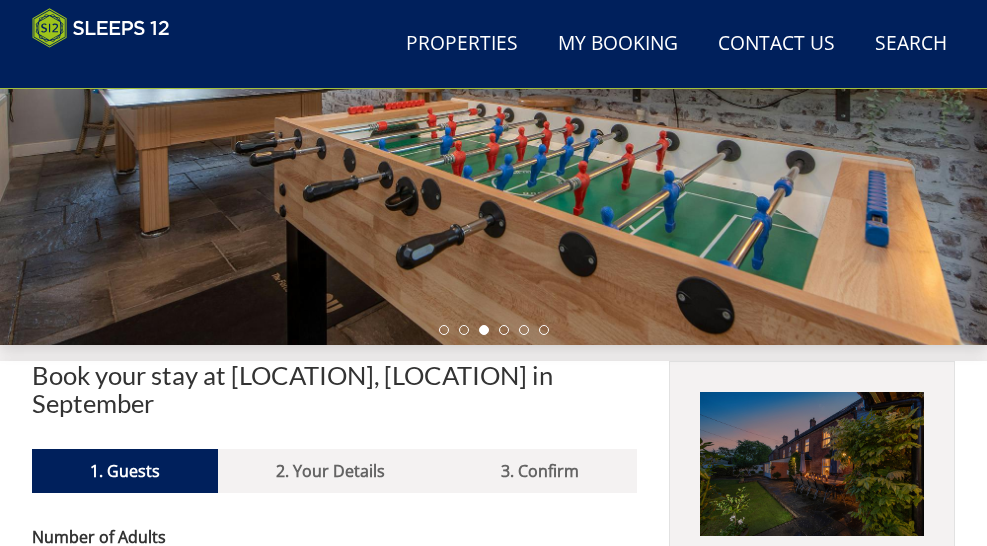 scroll, scrollTop: 341, scrollLeft: 0, axis: vertical 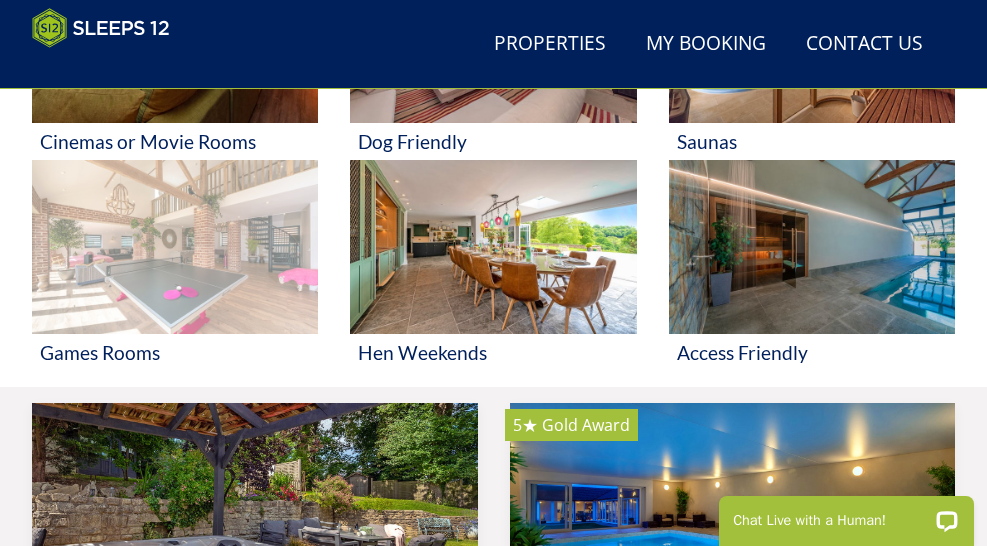 click at bounding box center [175, 247] 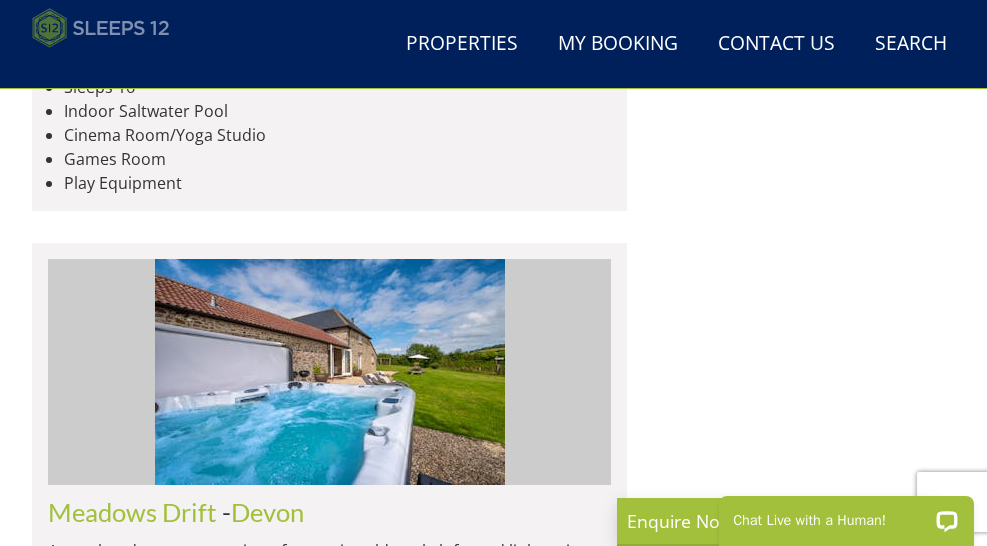scroll, scrollTop: 3678, scrollLeft: 0, axis: vertical 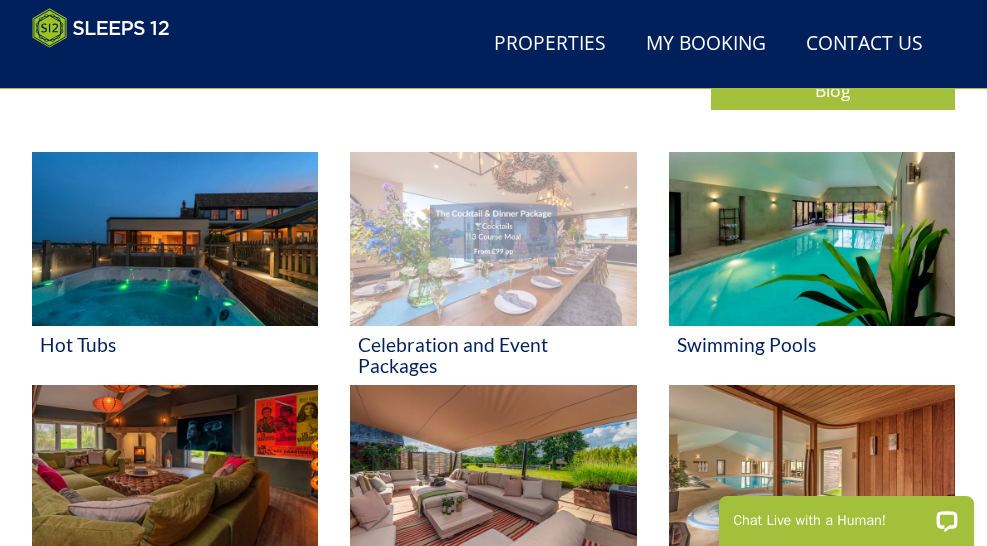 click on "Celebration and Event Packages" at bounding box center [493, 355] 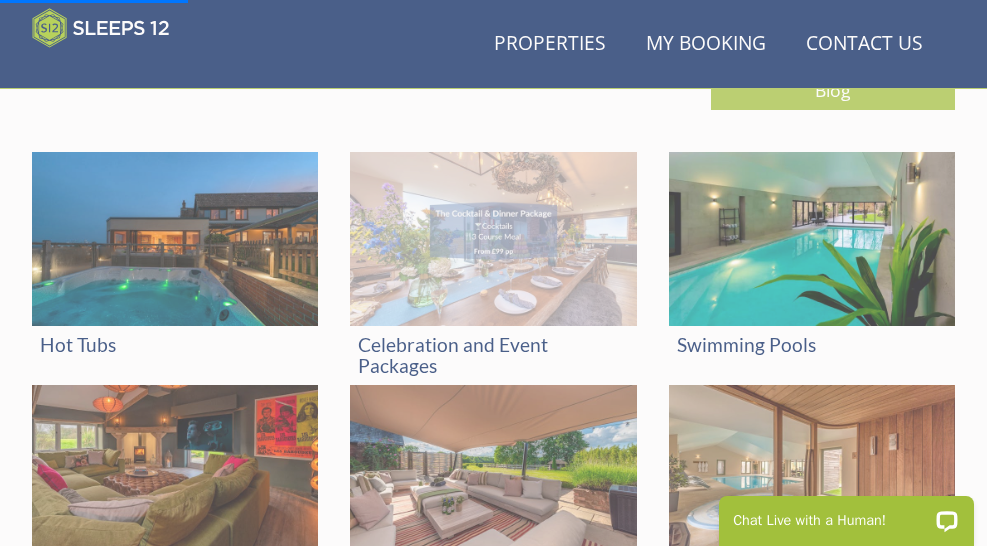 click at bounding box center (493, 239) 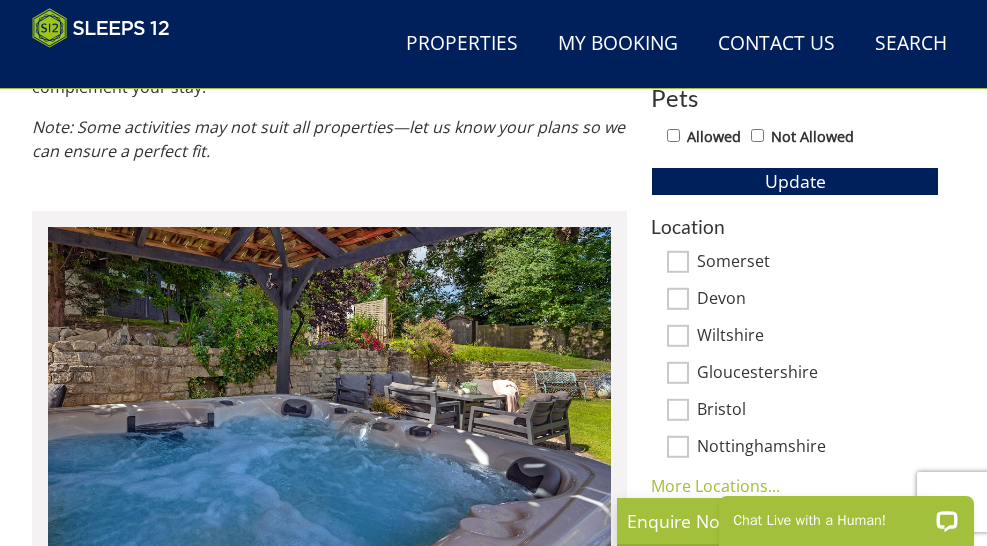 scroll, scrollTop: 1045, scrollLeft: 0, axis: vertical 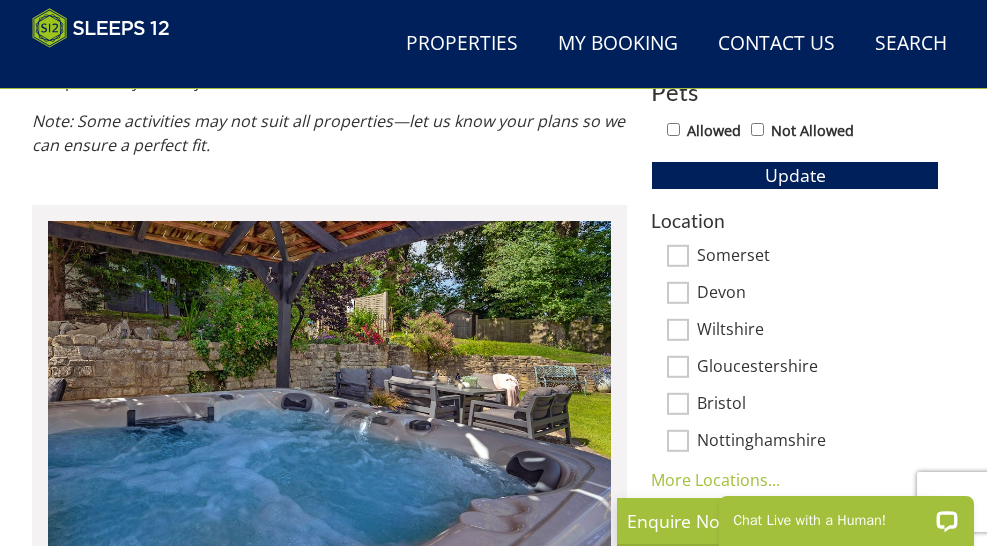 click on "Somerset" at bounding box center [678, 256] 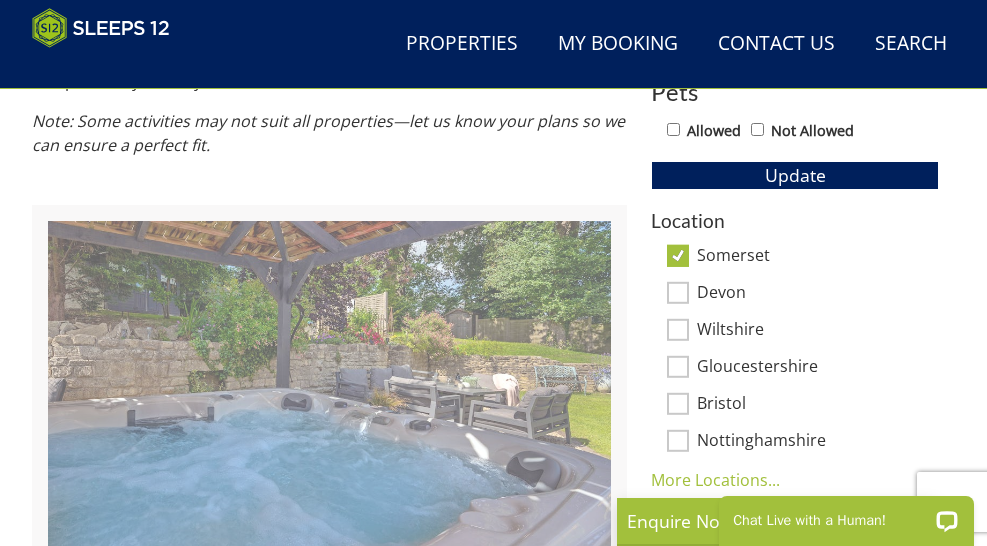 click on "Devon" at bounding box center [678, 293] 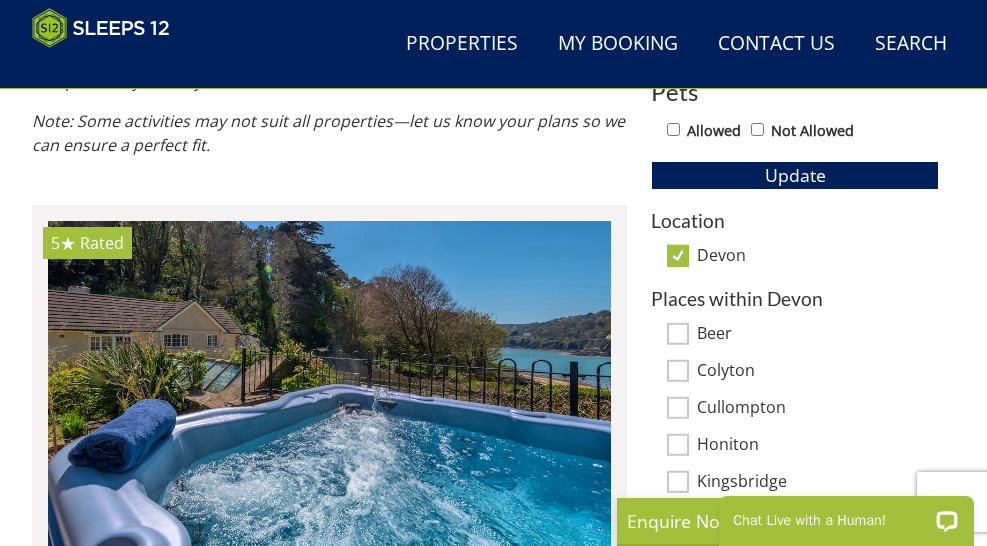 click on "Beer" at bounding box center [678, 334] 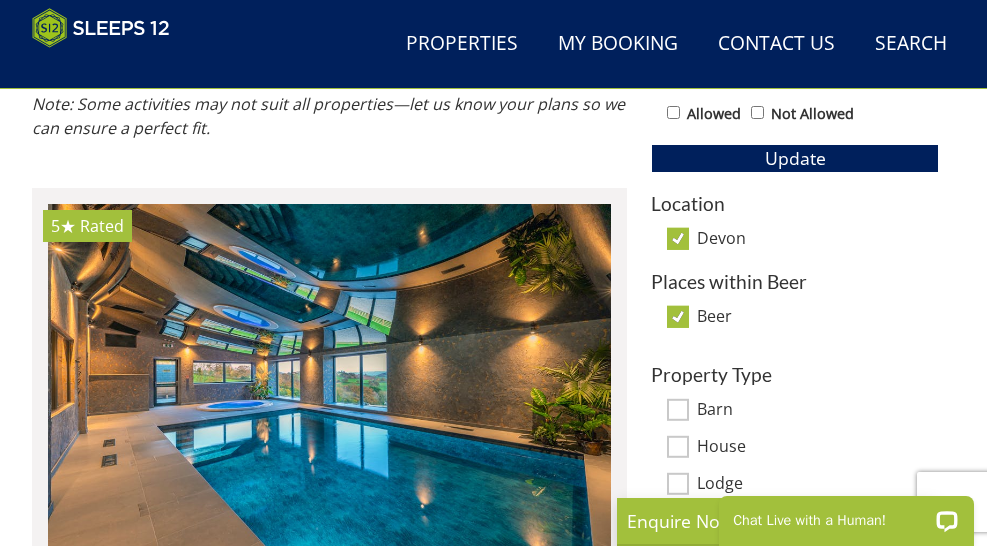 scroll, scrollTop: 1076, scrollLeft: 0, axis: vertical 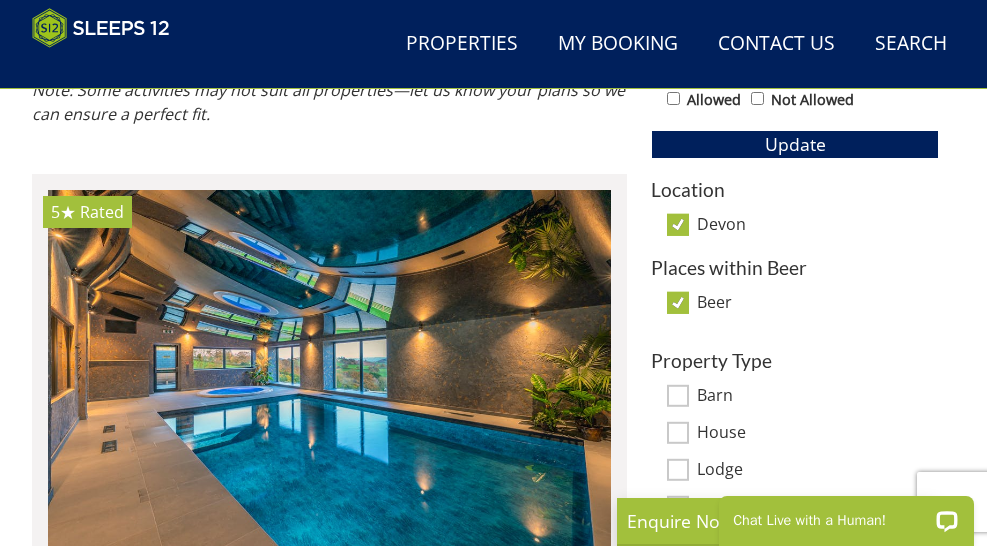 click on "Beer" at bounding box center [678, 303] 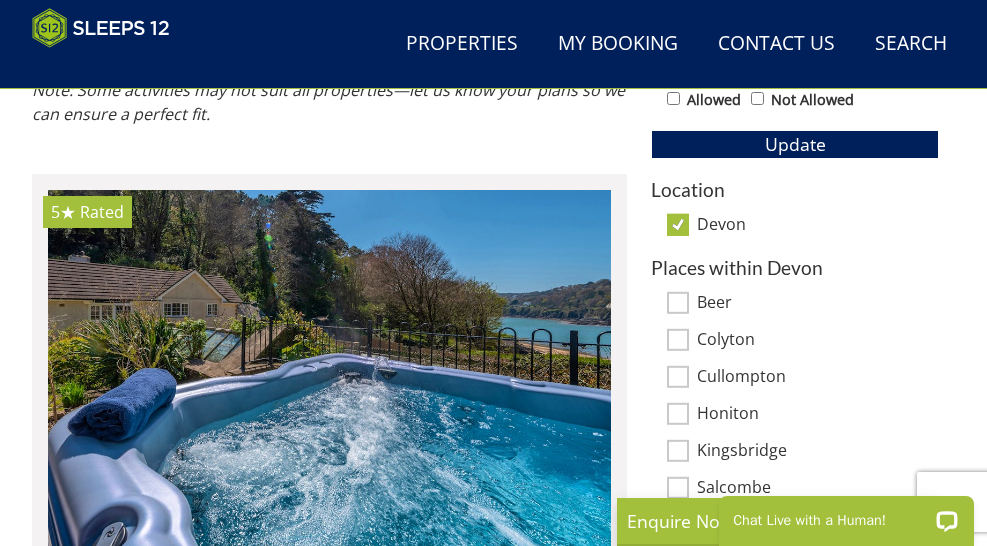 click on "Devon" at bounding box center [678, 225] 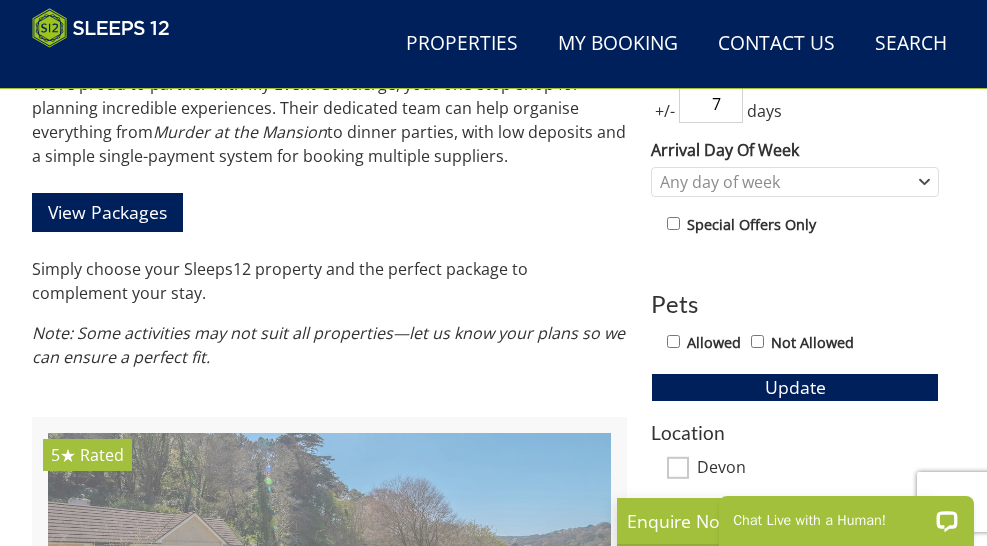 scroll, scrollTop: 832, scrollLeft: 0, axis: vertical 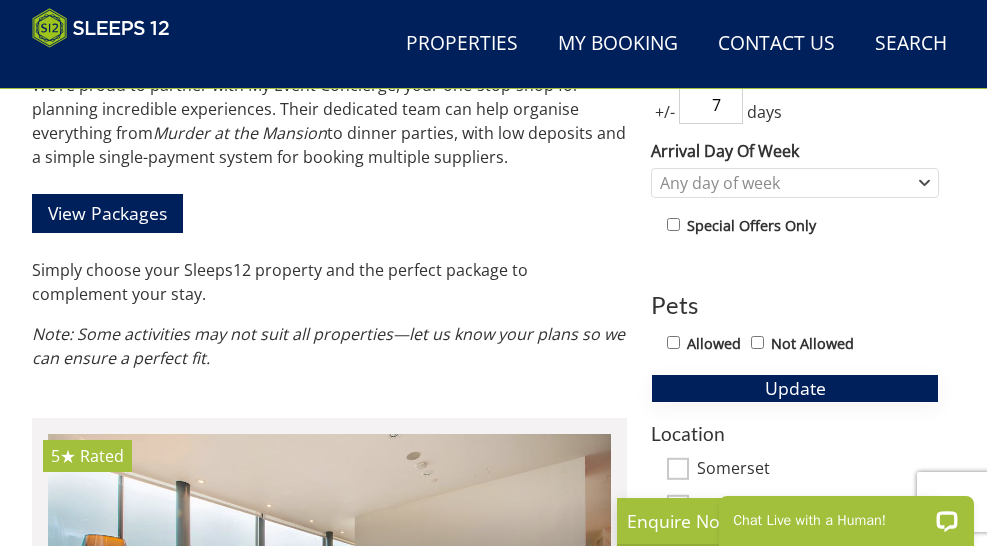 click on "Update" at bounding box center (795, 388) 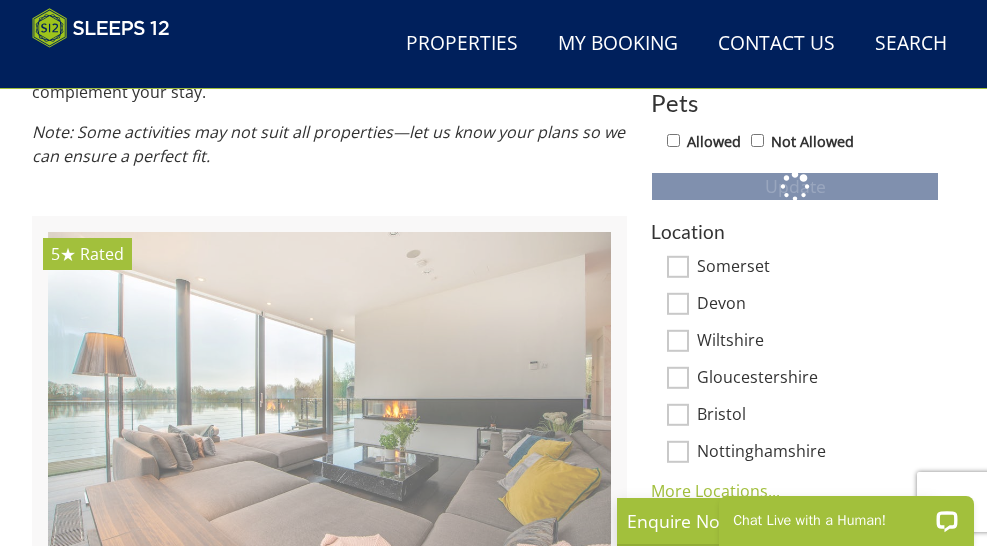scroll, scrollTop: 1043, scrollLeft: 0, axis: vertical 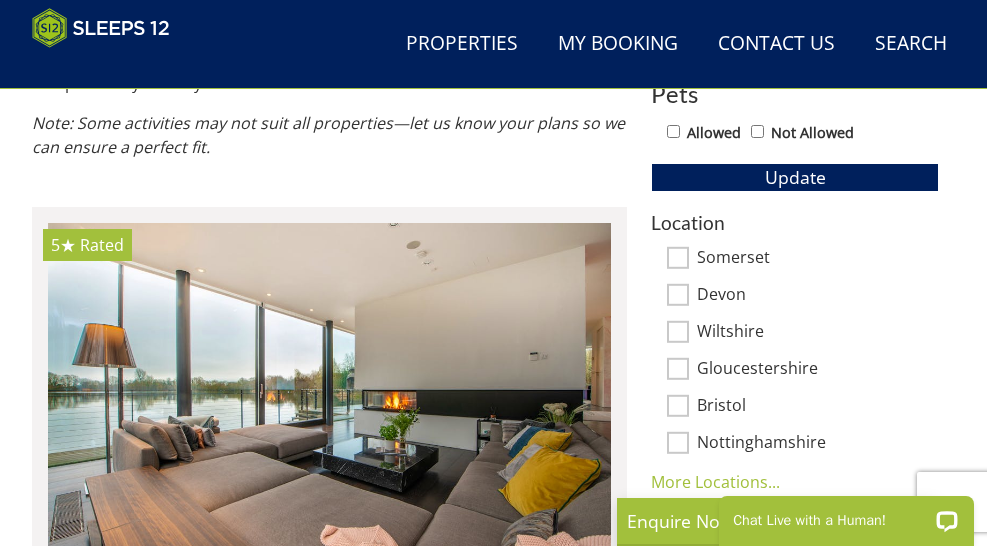 click on "Somerset" at bounding box center (678, 258) 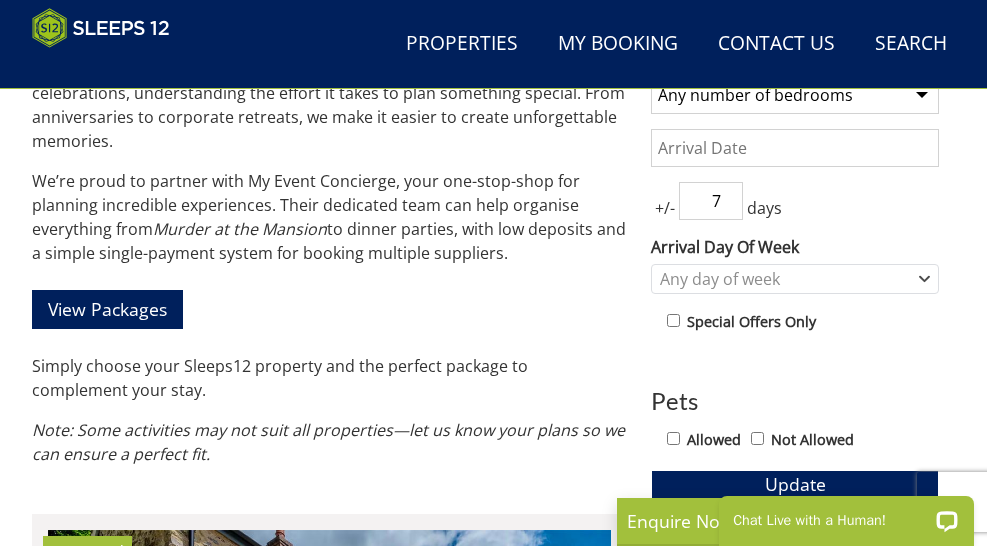 scroll, scrollTop: 733, scrollLeft: 0, axis: vertical 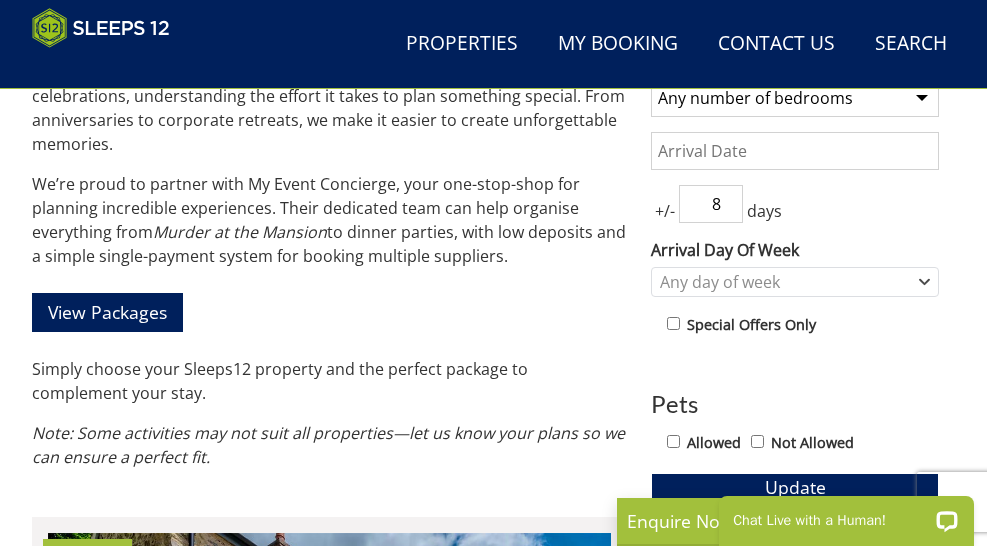 click on "8" at bounding box center (711, 204) 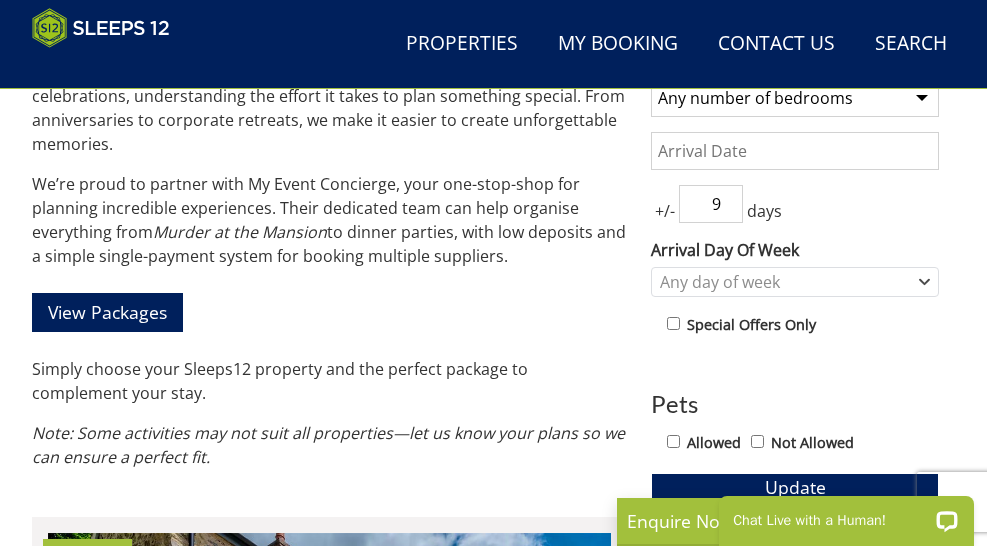 click on "9" at bounding box center (711, 204) 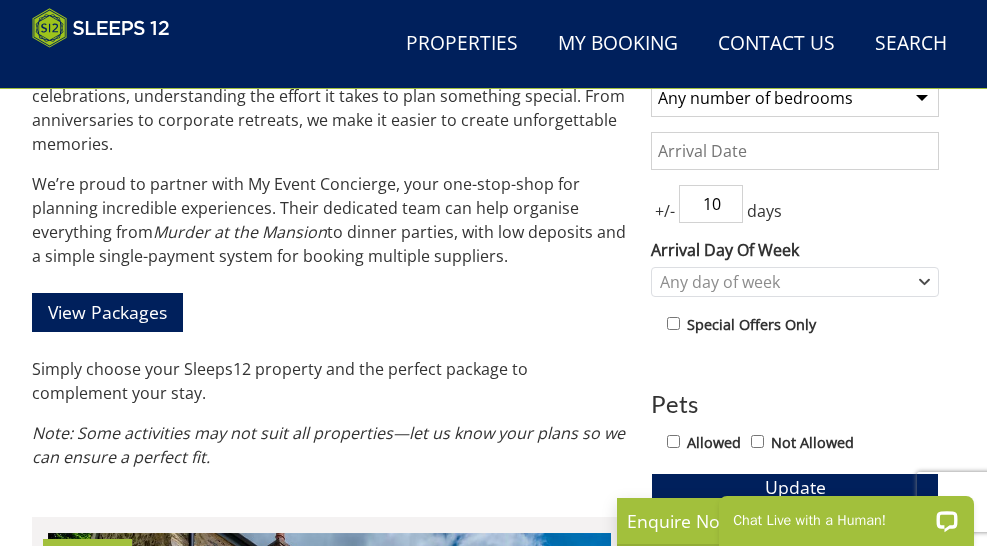click on "10" at bounding box center [711, 204] 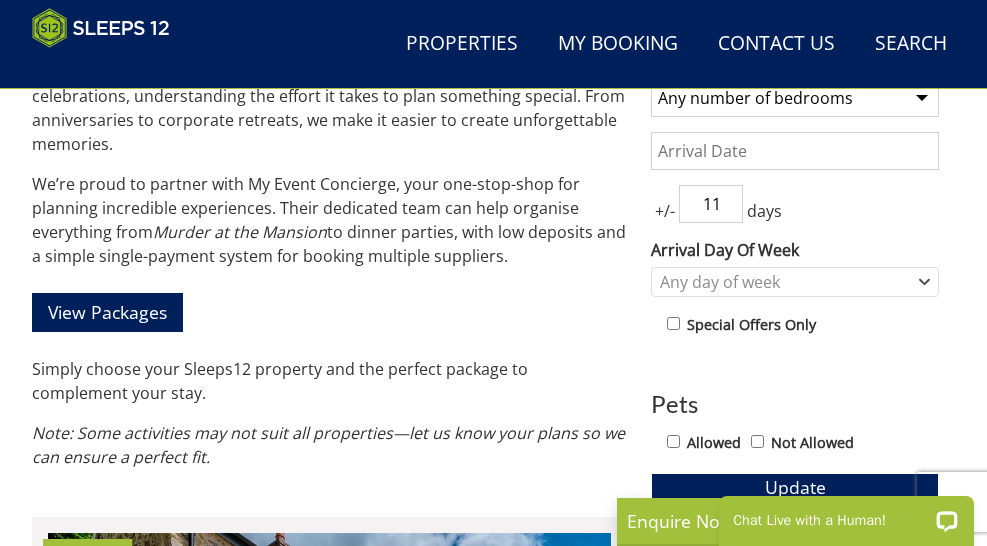 click on "11" at bounding box center [711, 204] 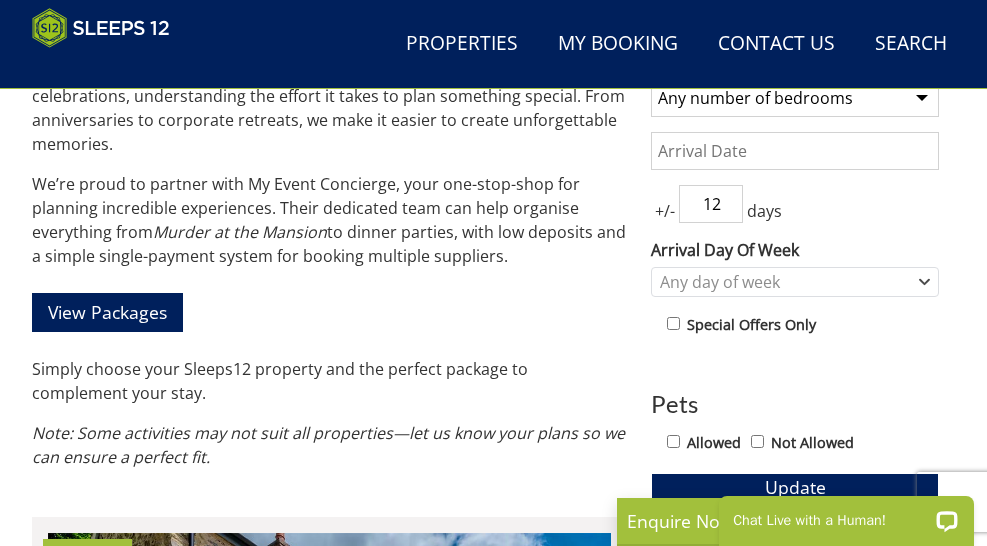 click on "12" at bounding box center (711, 204) 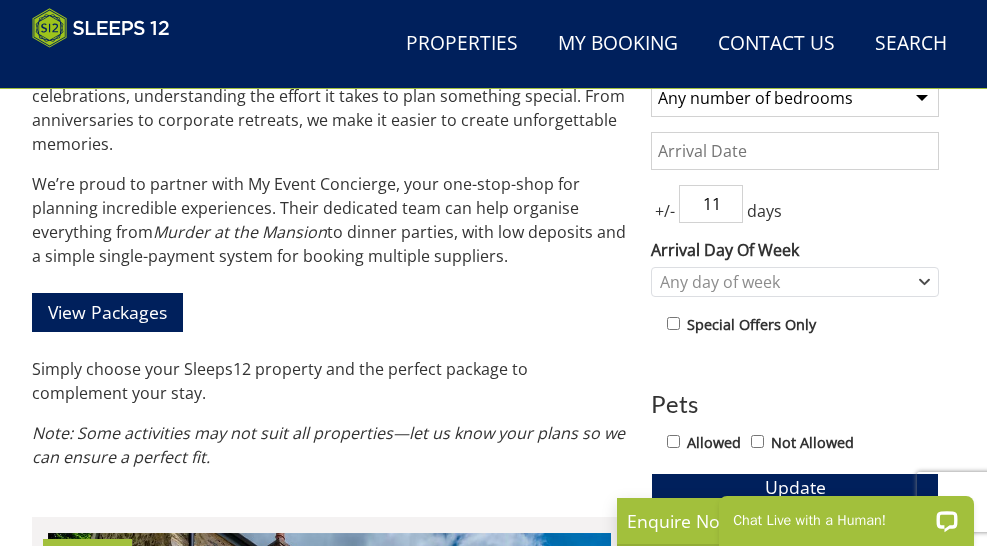 click on "11" at bounding box center (711, 204) 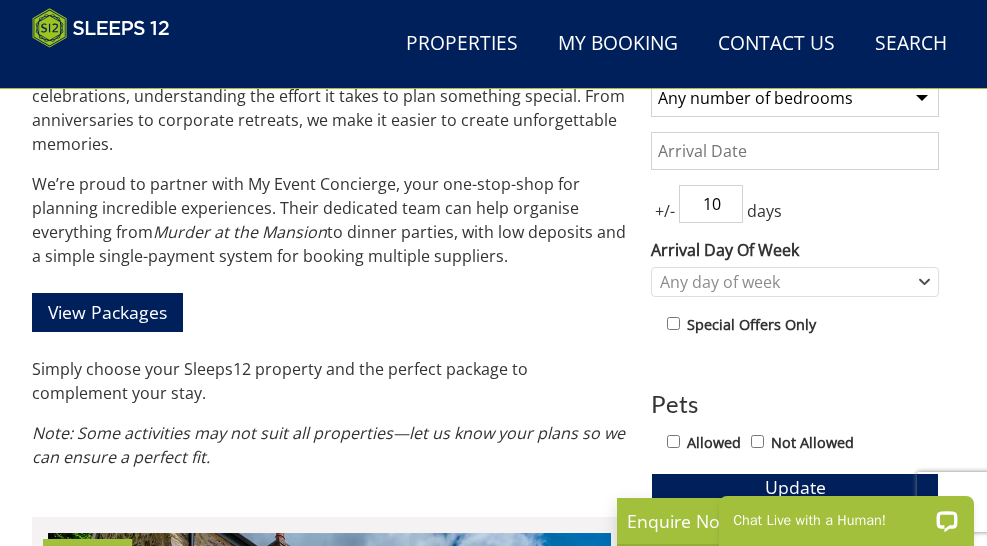 click on "10" at bounding box center (711, 204) 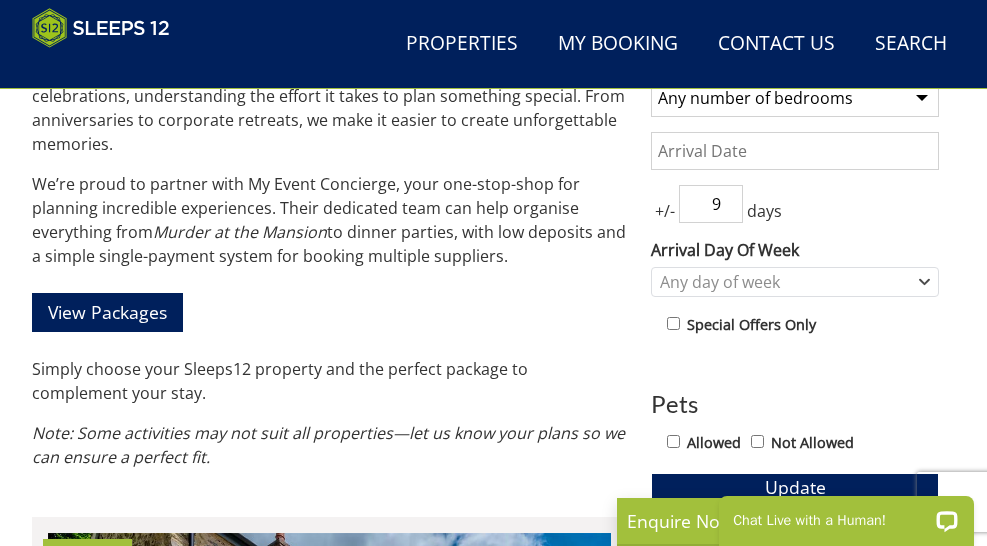 click on "9" at bounding box center [711, 204] 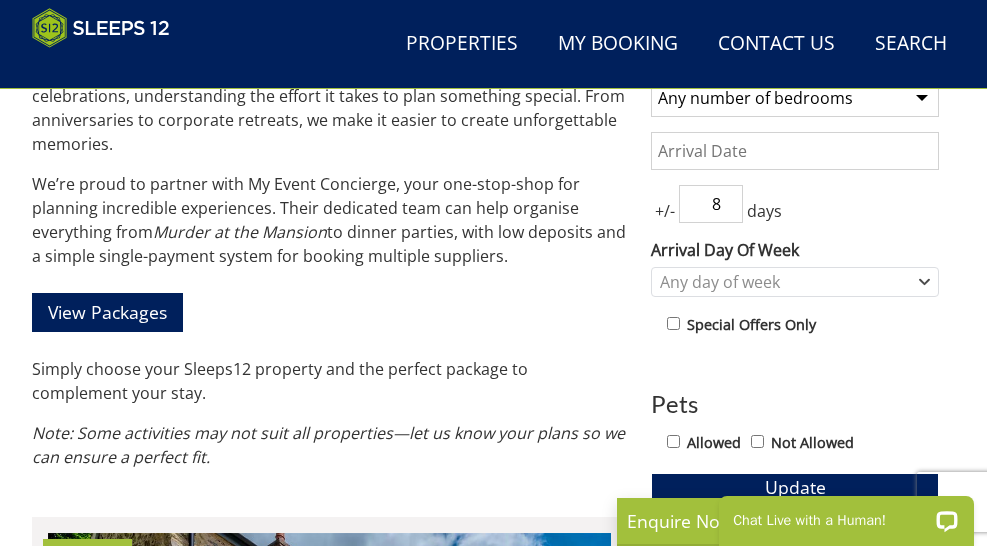 click on "8" at bounding box center [711, 204] 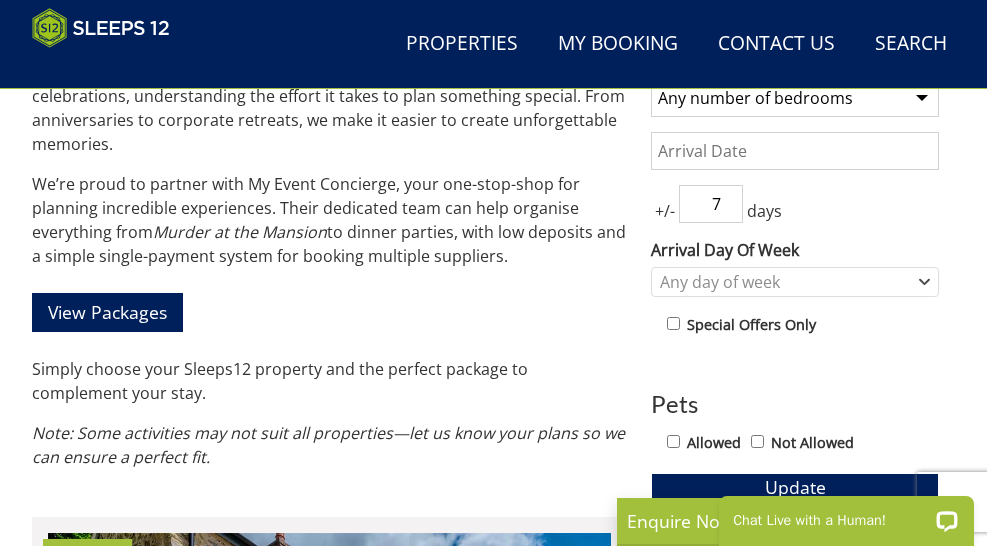 click on "7" at bounding box center (711, 204) 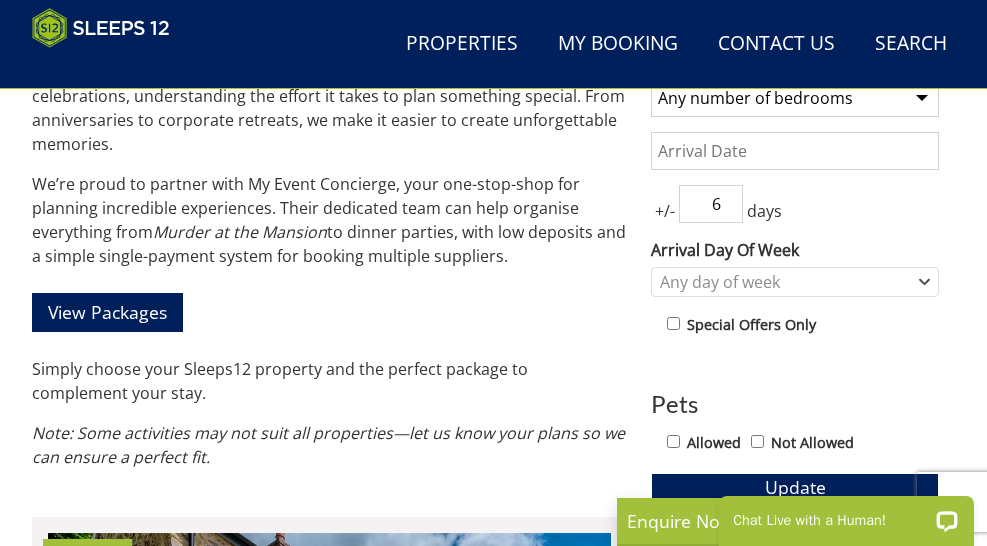 click on "6" at bounding box center [711, 204] 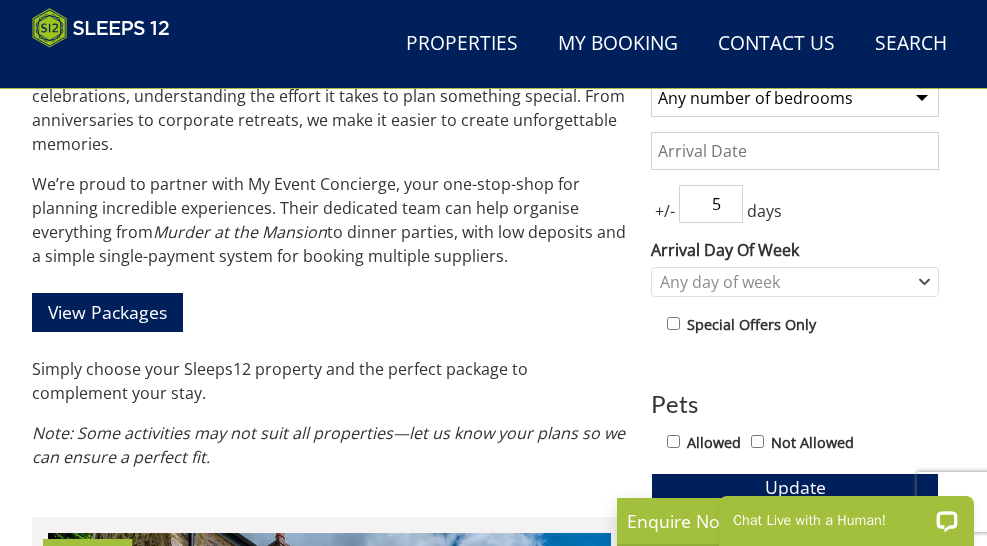 click on "5" at bounding box center (711, 204) 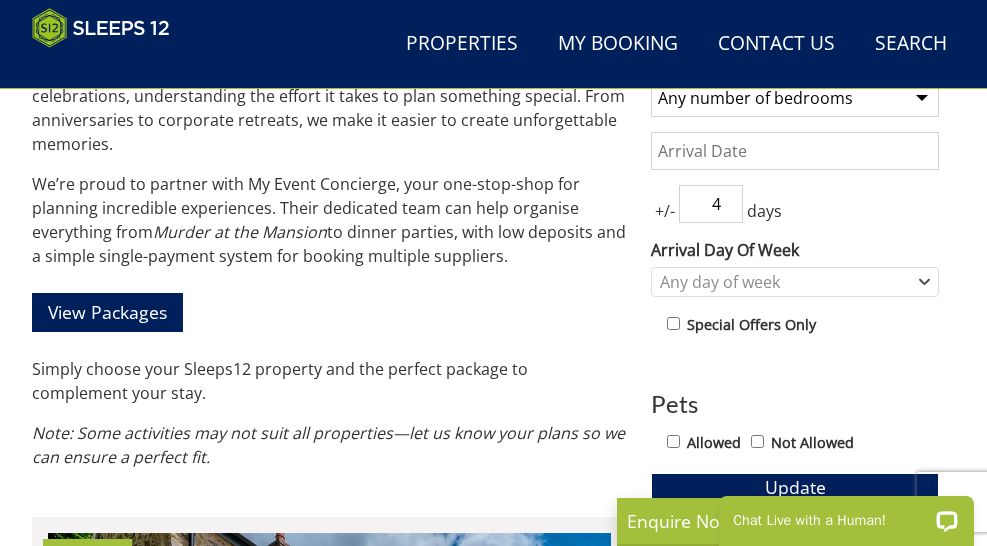 click on "4" at bounding box center [711, 204] 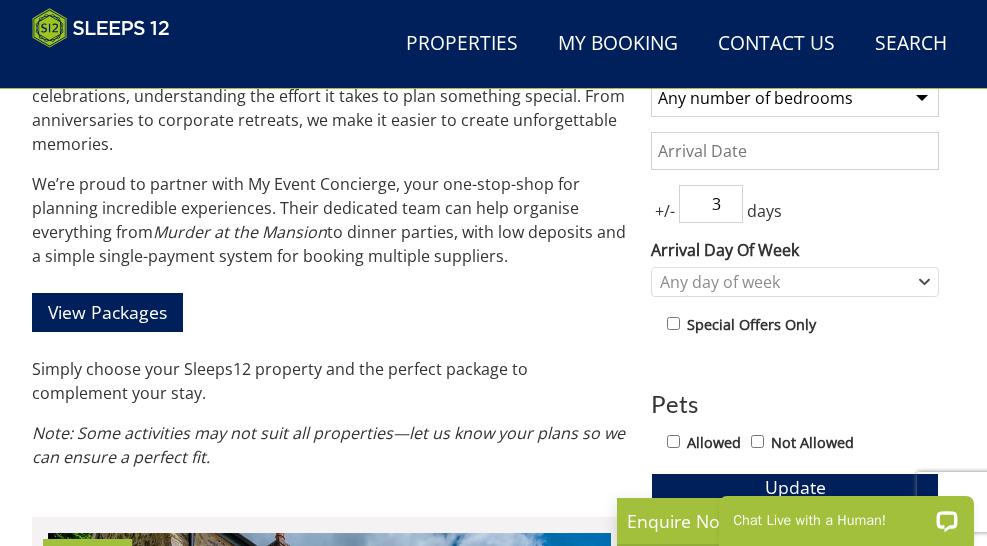 click on "3" at bounding box center [711, 204] 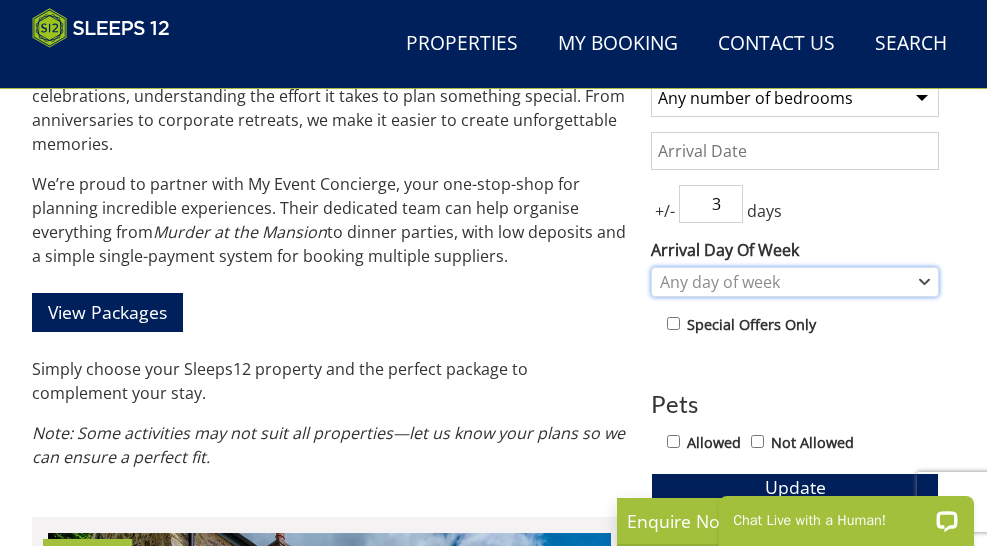 click 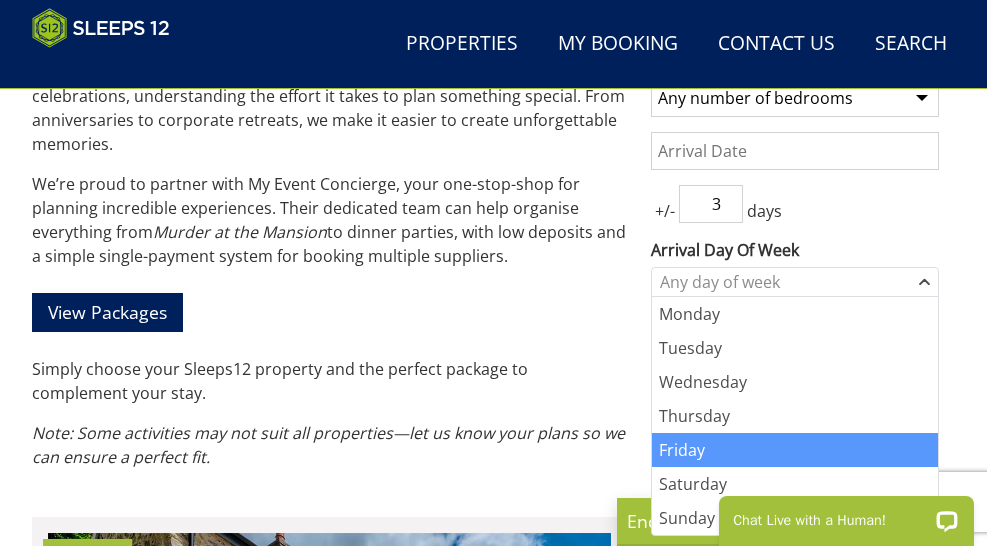 click on "Friday" at bounding box center [795, 450] 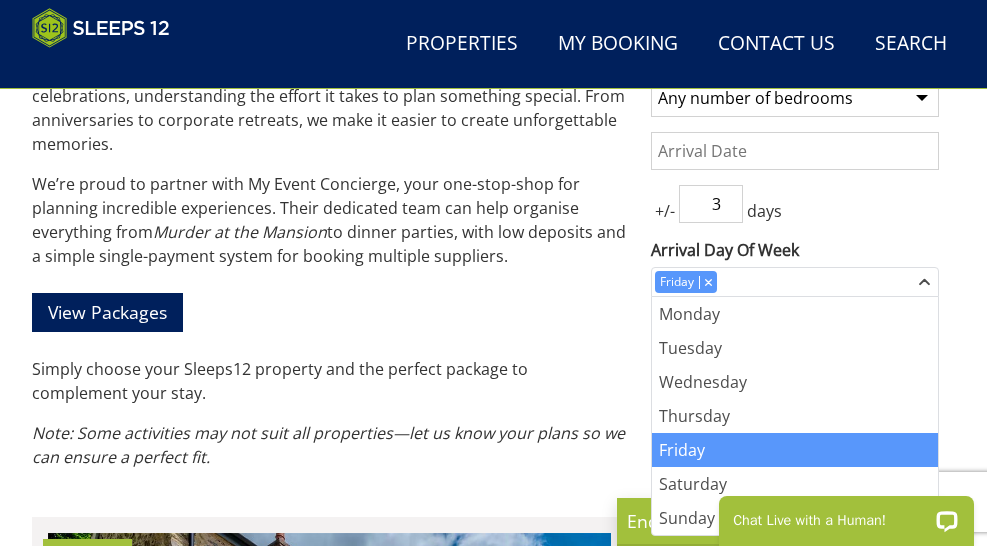click on "Search
Search
1 Guest
2 Guests
3 Guests
4 Guests
5 Guests
6 Guests
7 Guests
8 Guests
9 Guests
10 Guests
11 Guests
12 Guests
13 Guests
14 Guests
15 Guests
16 Guests
17 Guests
18 Guests
19 Guests
20 Guests
21 Guests
22 Guests
23 Guests
24 Guests
25 Guests
26 Guests
27 Guests
28 Guests
29 Guests
30 Guests
31 Guests
32 Guests
Any number of bedrooms
4 Bedrooms
5 Bedrooms
6 Bedrooms
7 Bedrooms
8 Bedrooms
9 Bedrooms
10 Bedrooms
11 Bedrooms
12 Bedrooms
13 Bedrooms
14 Bedrooms
15 Bedrooms
16 Bedrooms
+/-
3
days" at bounding box center [493, 4297] 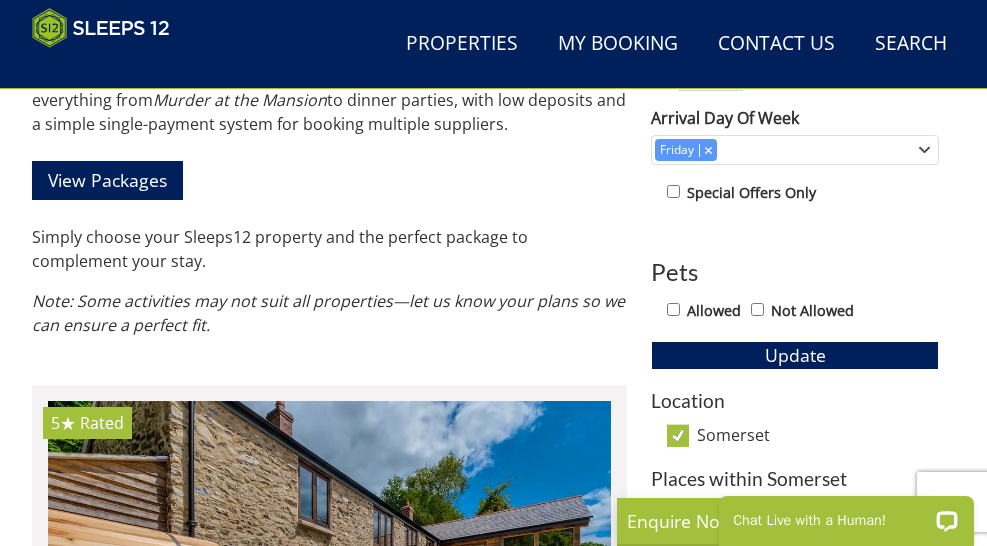 scroll, scrollTop: 893, scrollLeft: 0, axis: vertical 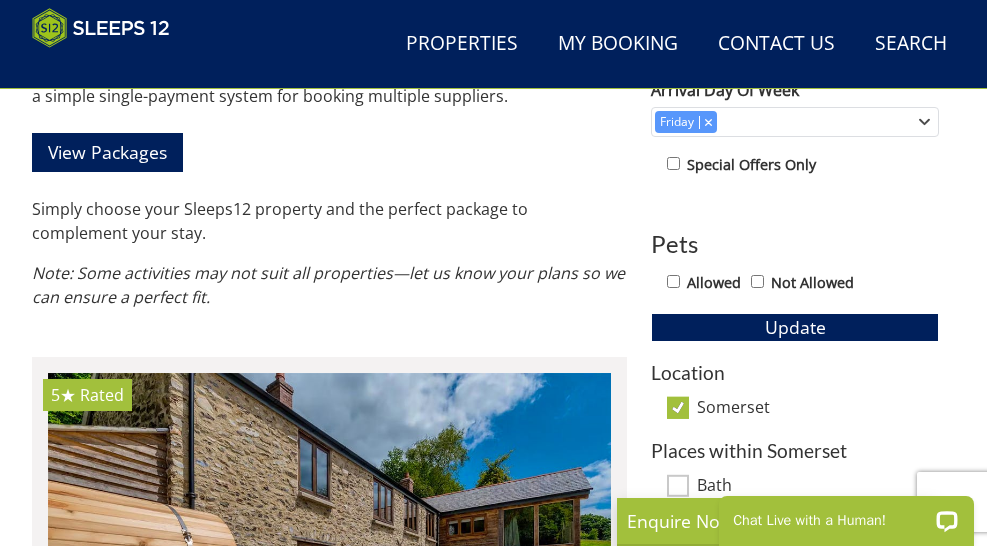 click on "Not Allowed" at bounding box center [757, 281] 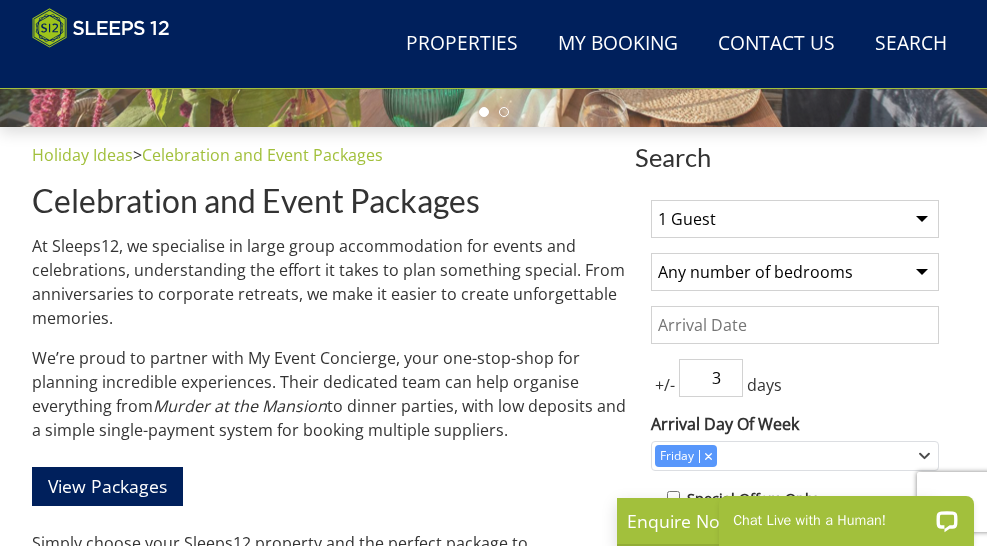 scroll, scrollTop: 555, scrollLeft: 0, axis: vertical 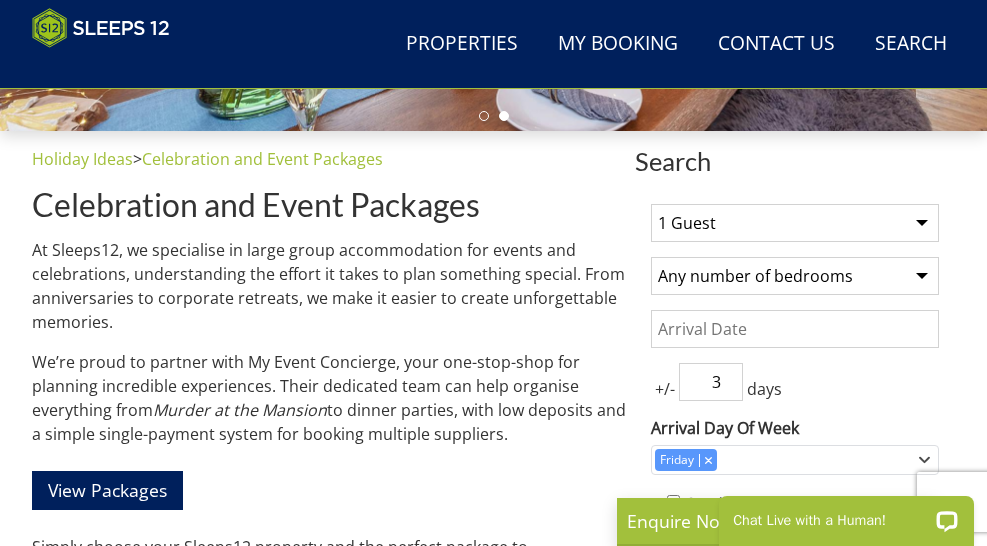 select on "11" 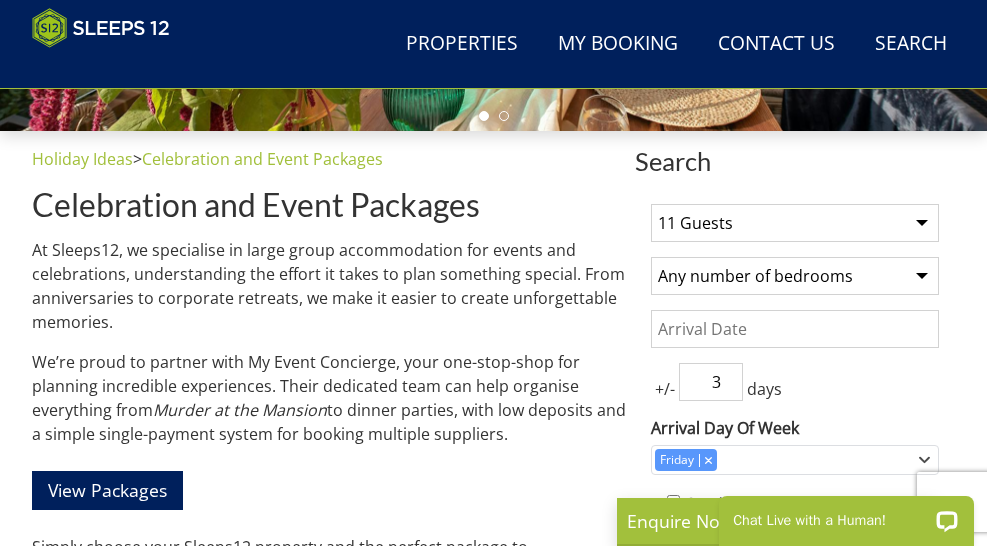 select on "6" 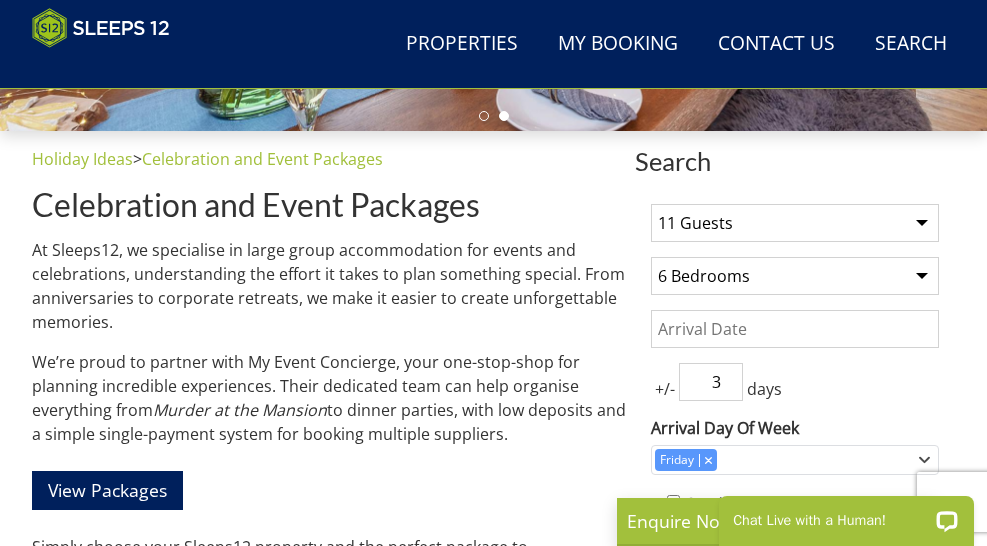 click on "Date" at bounding box center [795, 329] 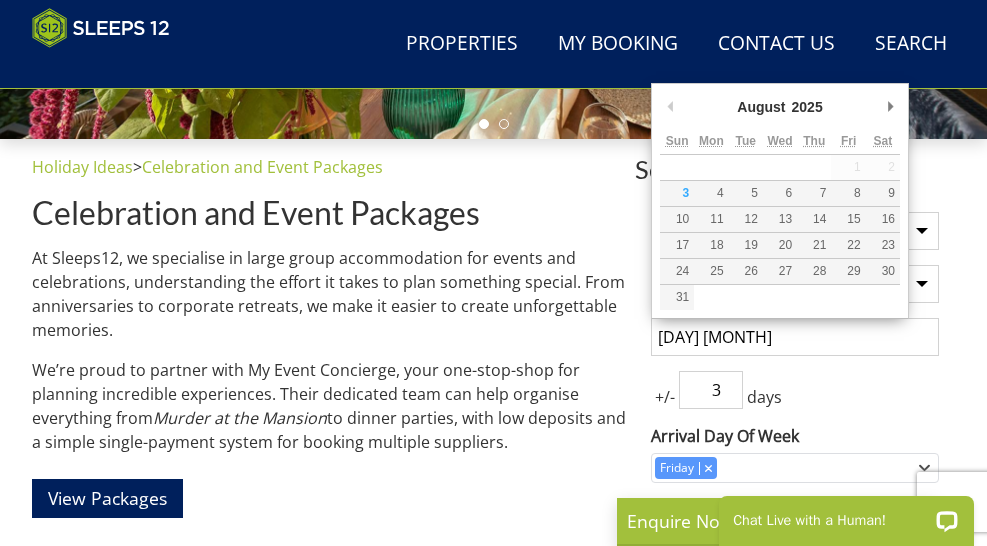scroll, scrollTop: 544, scrollLeft: 0, axis: vertical 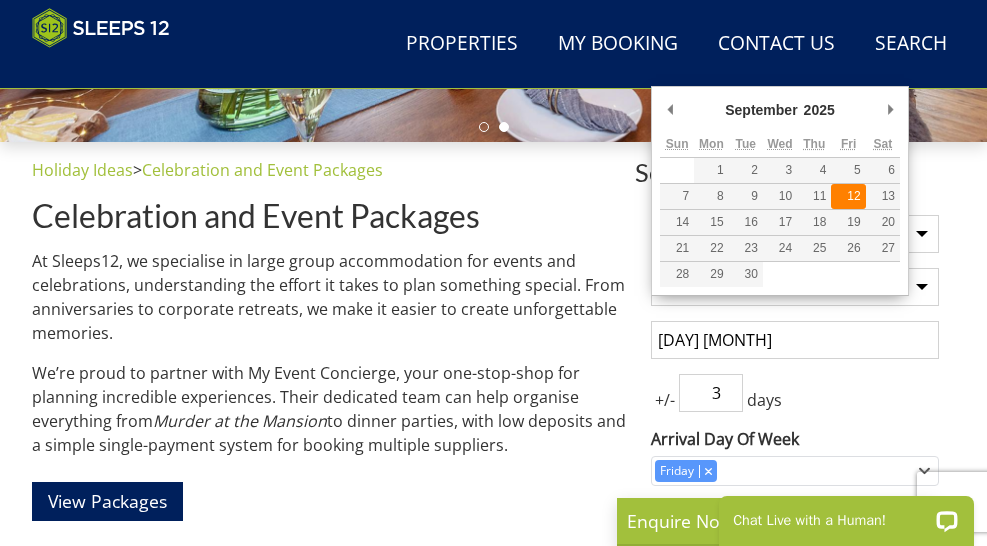 type on "[DD]/[MM]/[YYYY]" 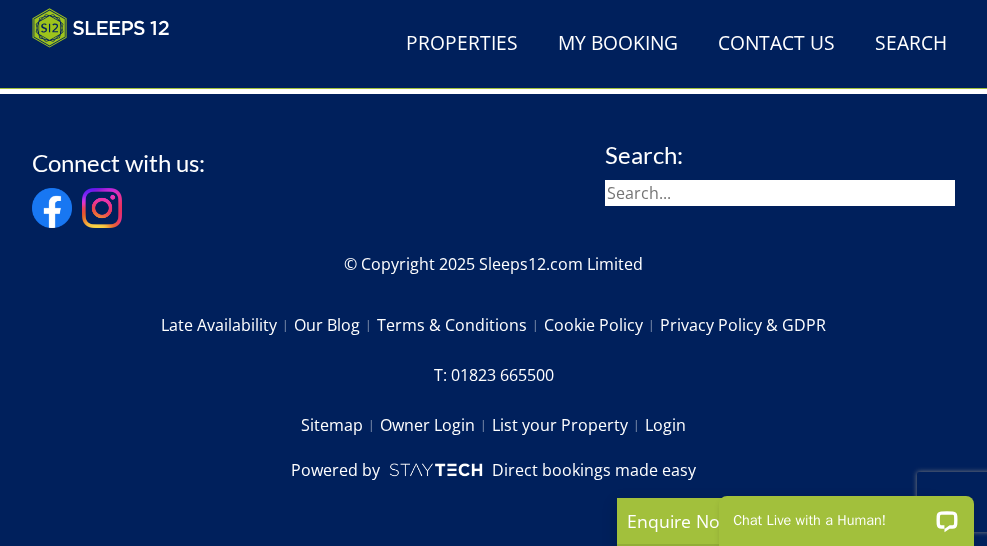 scroll, scrollTop: 10148, scrollLeft: 0, axis: vertical 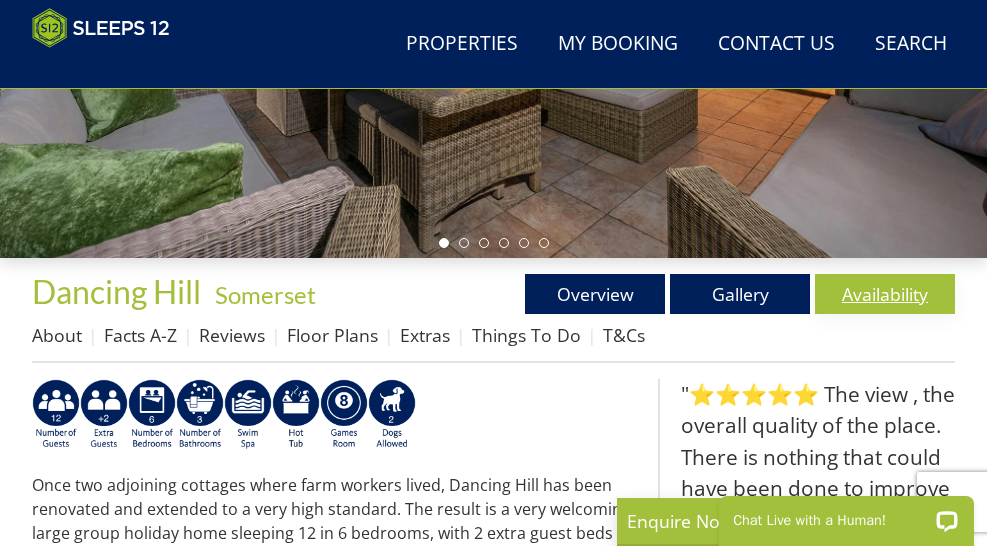 click on "Availability" at bounding box center (885, 294) 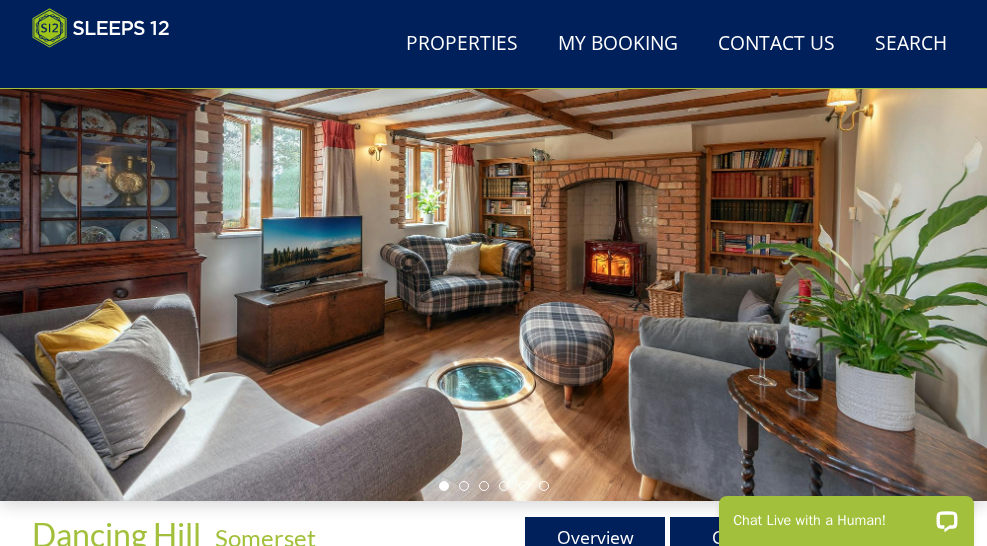 scroll, scrollTop: 189, scrollLeft: 0, axis: vertical 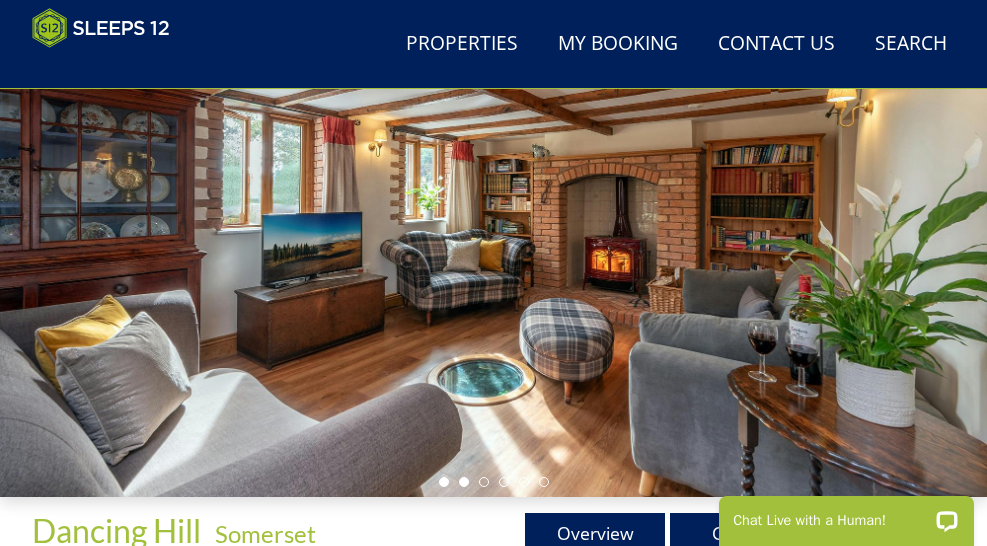 click at bounding box center (464, 482) 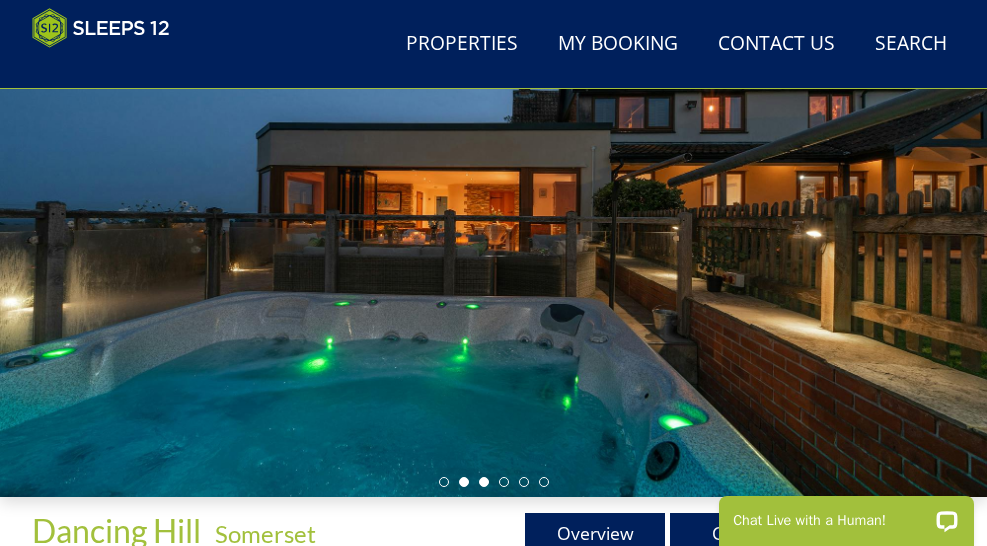click at bounding box center [484, 482] 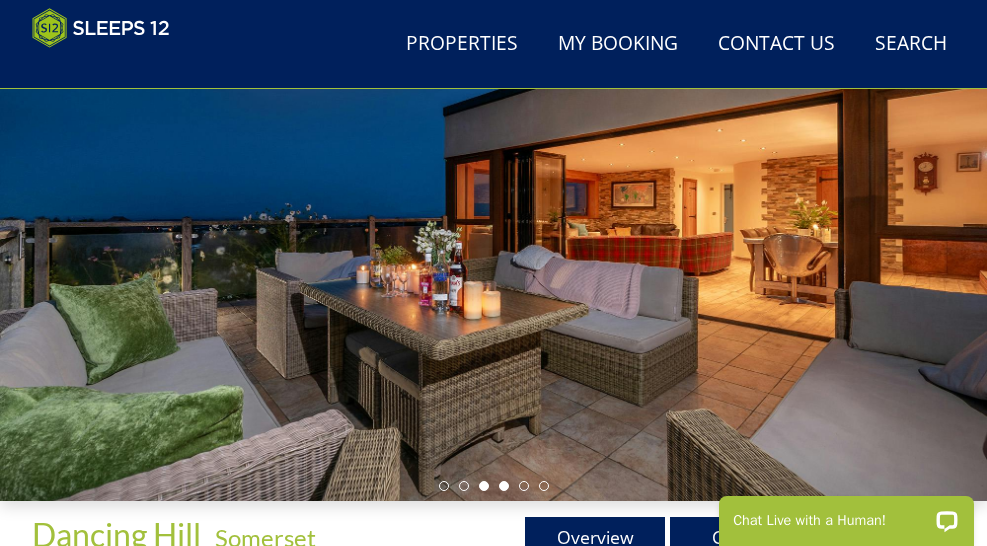 scroll, scrollTop: 185, scrollLeft: 0, axis: vertical 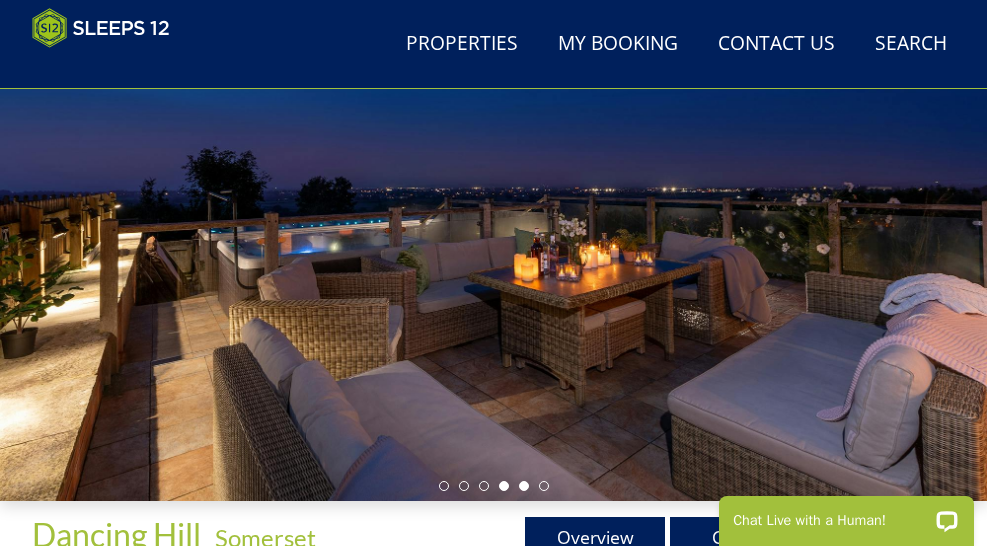 click at bounding box center [524, 486] 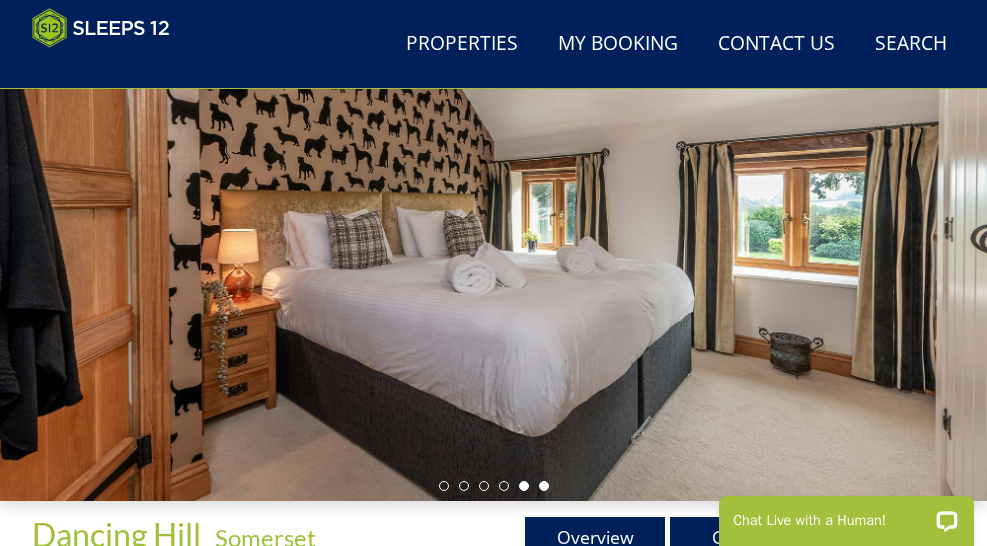 click at bounding box center (544, 486) 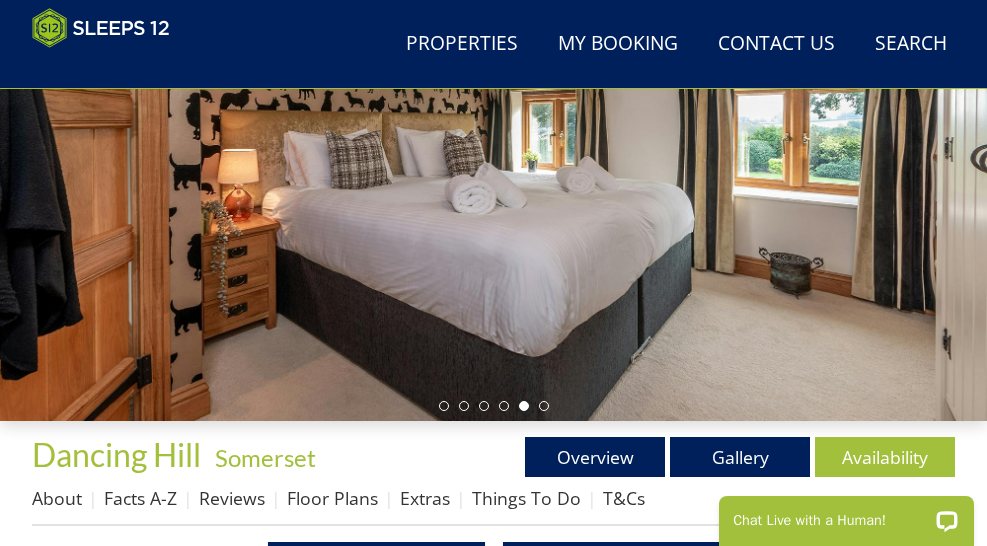 scroll, scrollTop: 262, scrollLeft: 0, axis: vertical 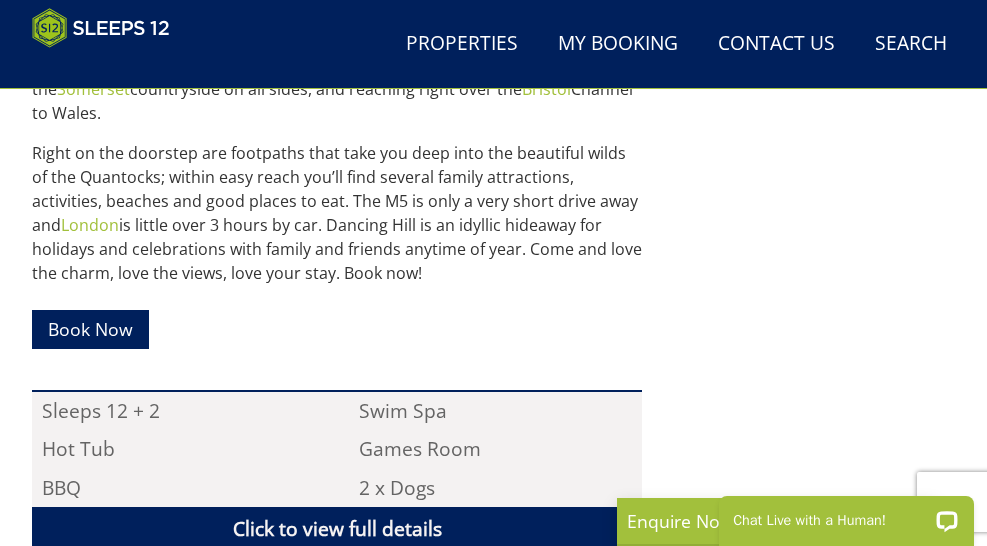 select on "11" 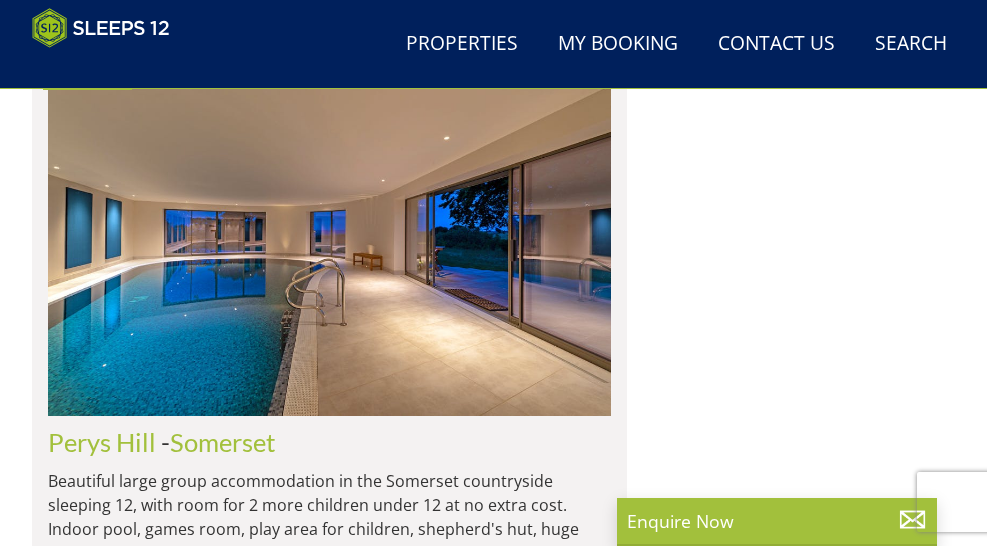 scroll, scrollTop: 8737, scrollLeft: 0, axis: vertical 